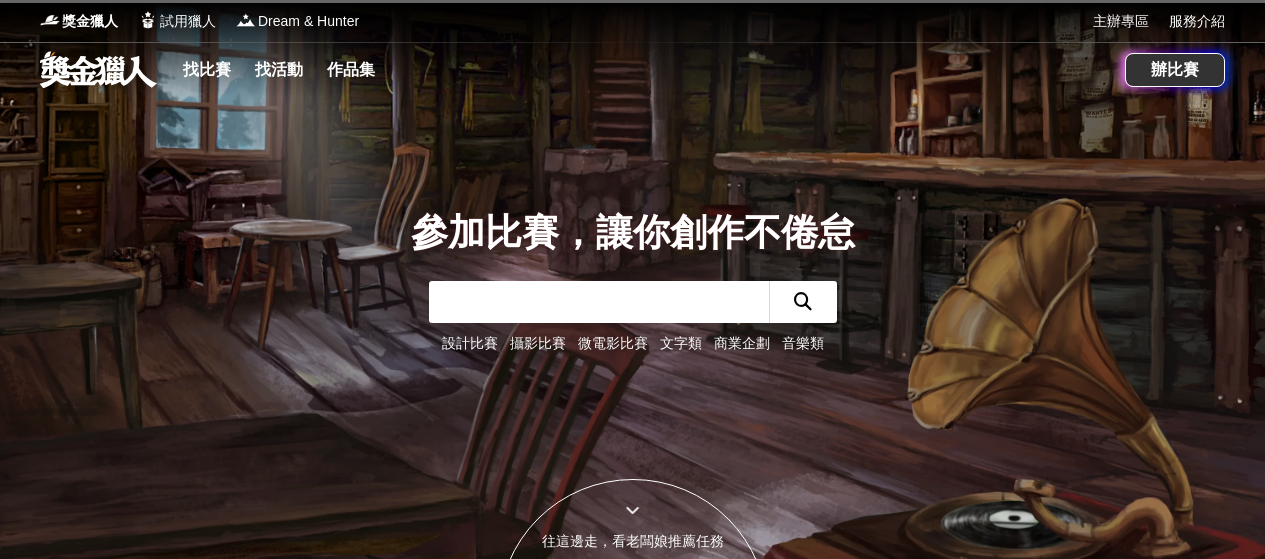 scroll, scrollTop: 0, scrollLeft: 0, axis: both 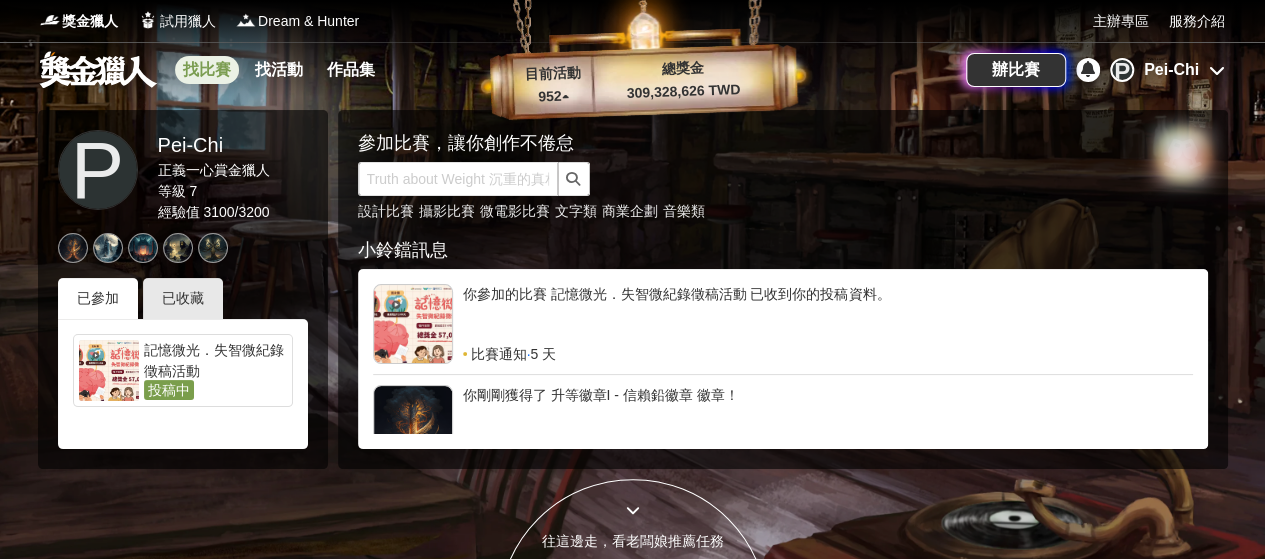 click on "找比賽" at bounding box center [207, 70] 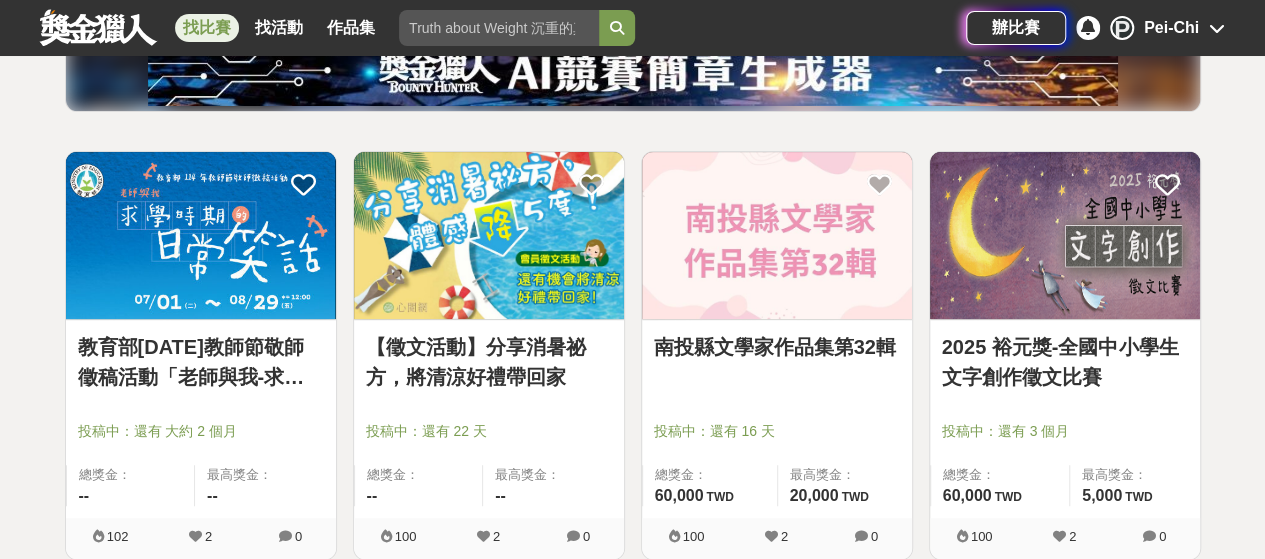 scroll, scrollTop: 400, scrollLeft: 0, axis: vertical 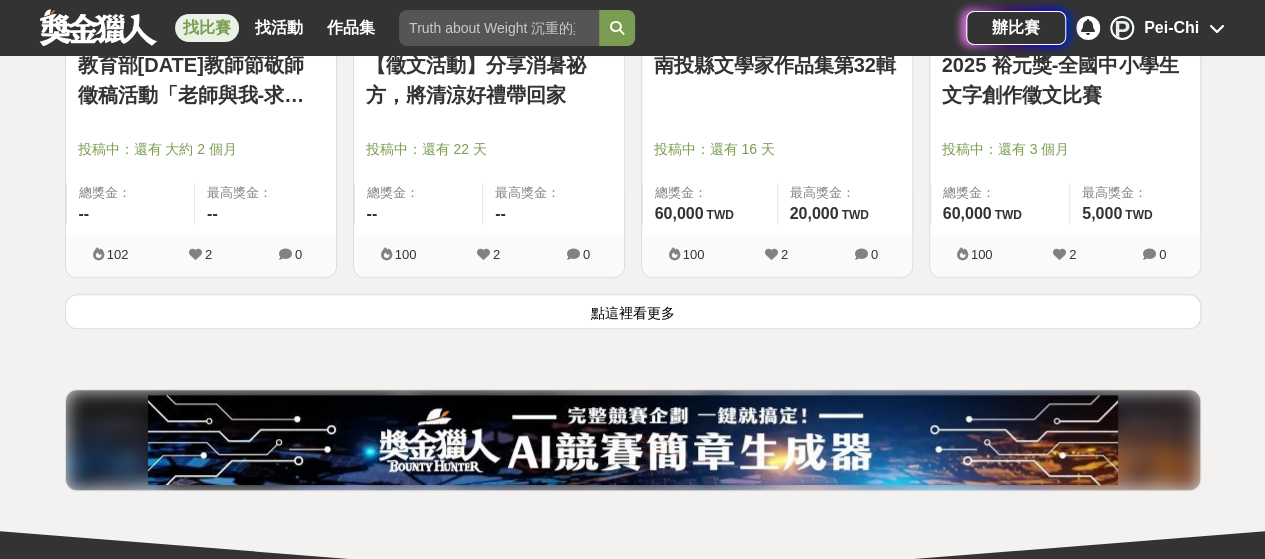click on "點這裡看更多" at bounding box center (633, 311) 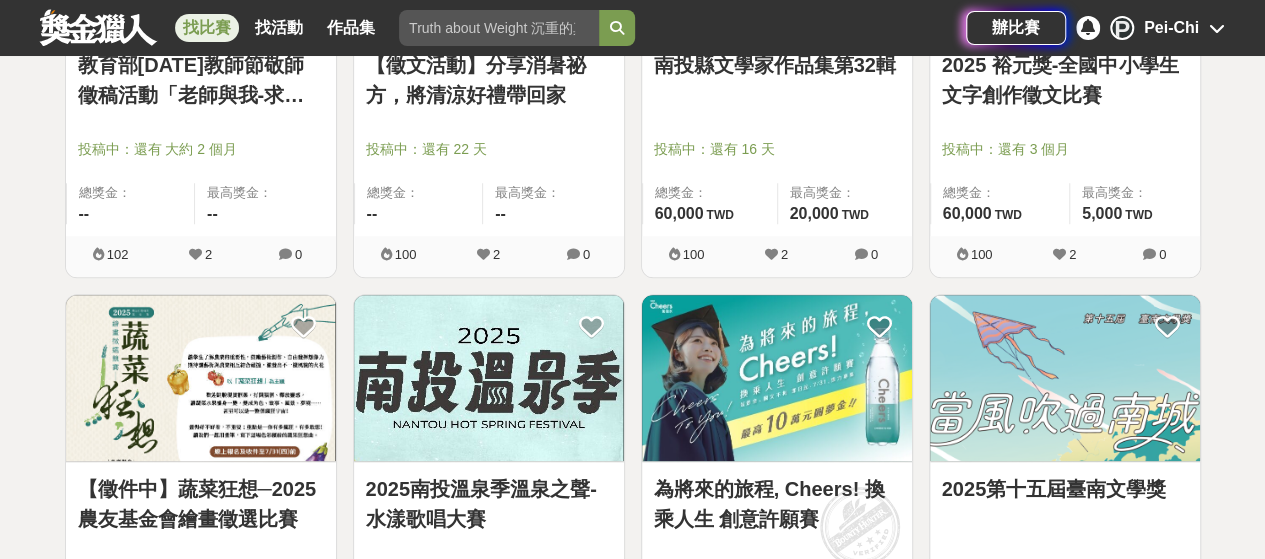 scroll, scrollTop: 868, scrollLeft: 0, axis: vertical 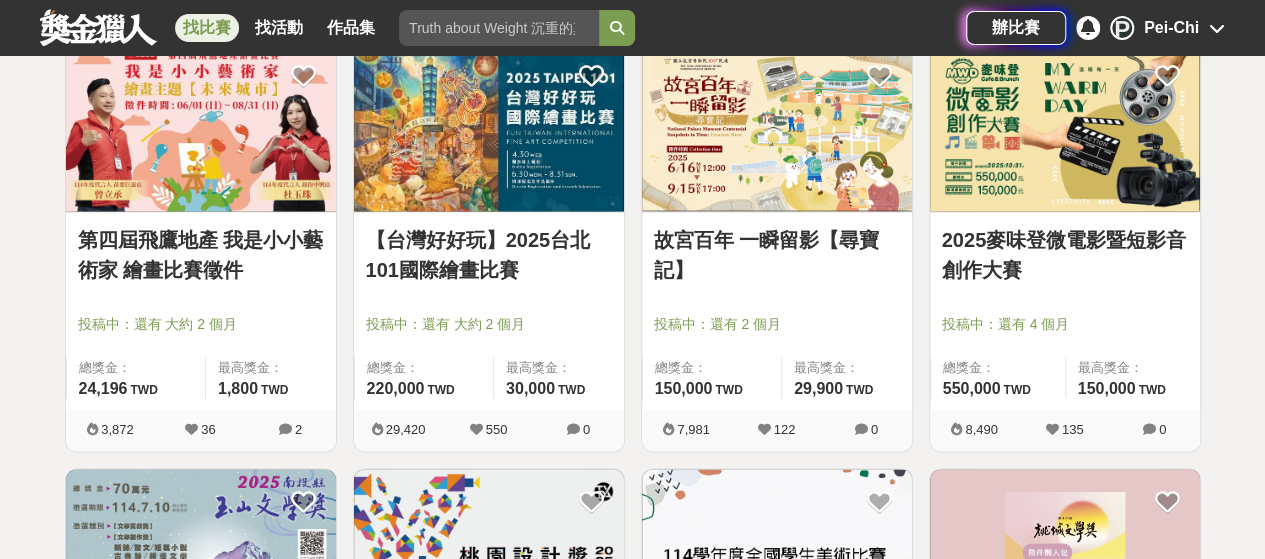 drag, startPoint x: 568, startPoint y: 245, endPoint x: 1188, endPoint y: 308, distance: 623.19257 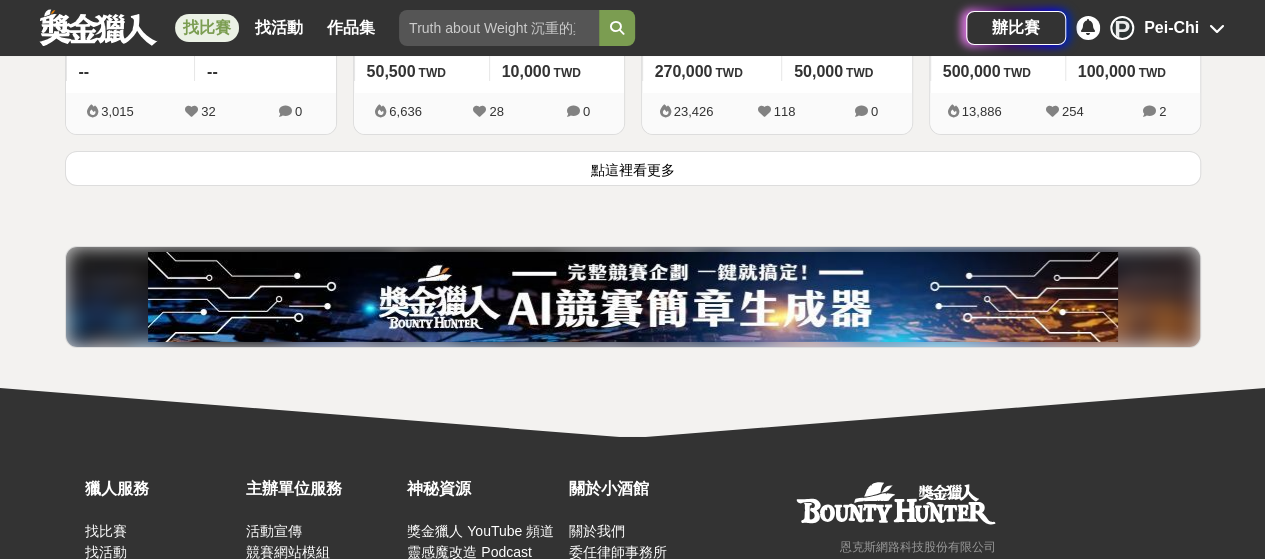 scroll, scrollTop: 3168, scrollLeft: 0, axis: vertical 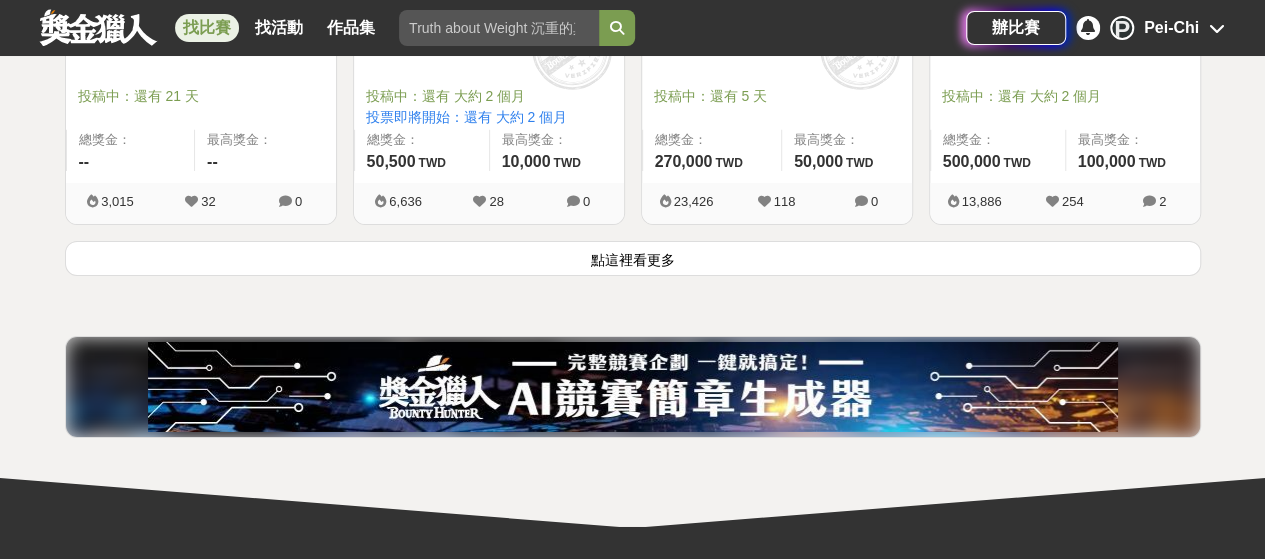 click on "點這裡看更多" at bounding box center (633, 258) 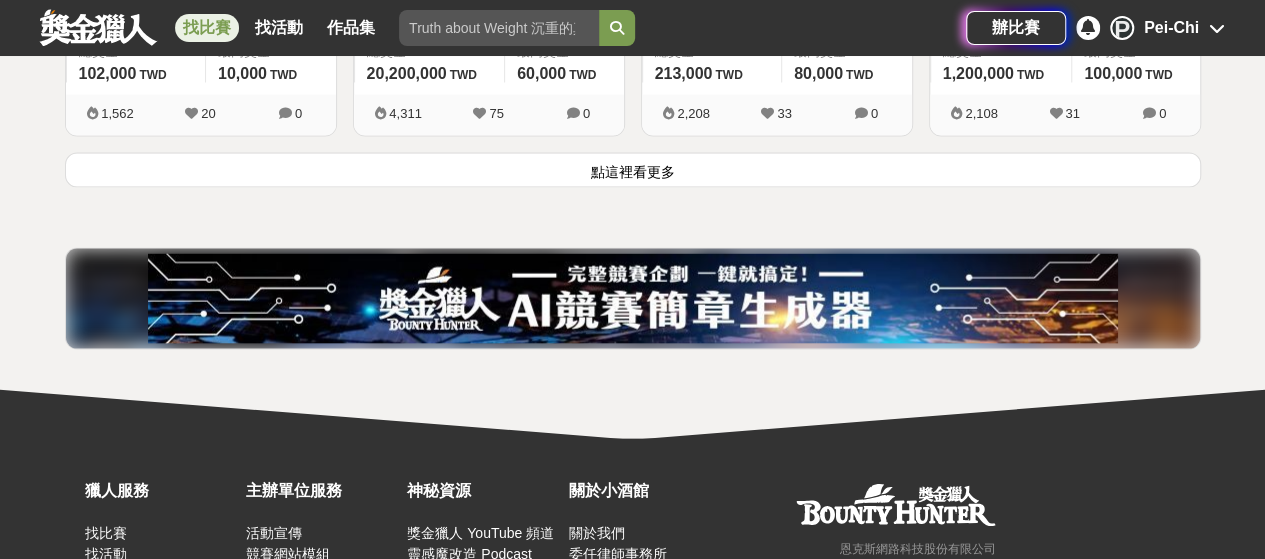 scroll, scrollTop: 5656, scrollLeft: 0, axis: vertical 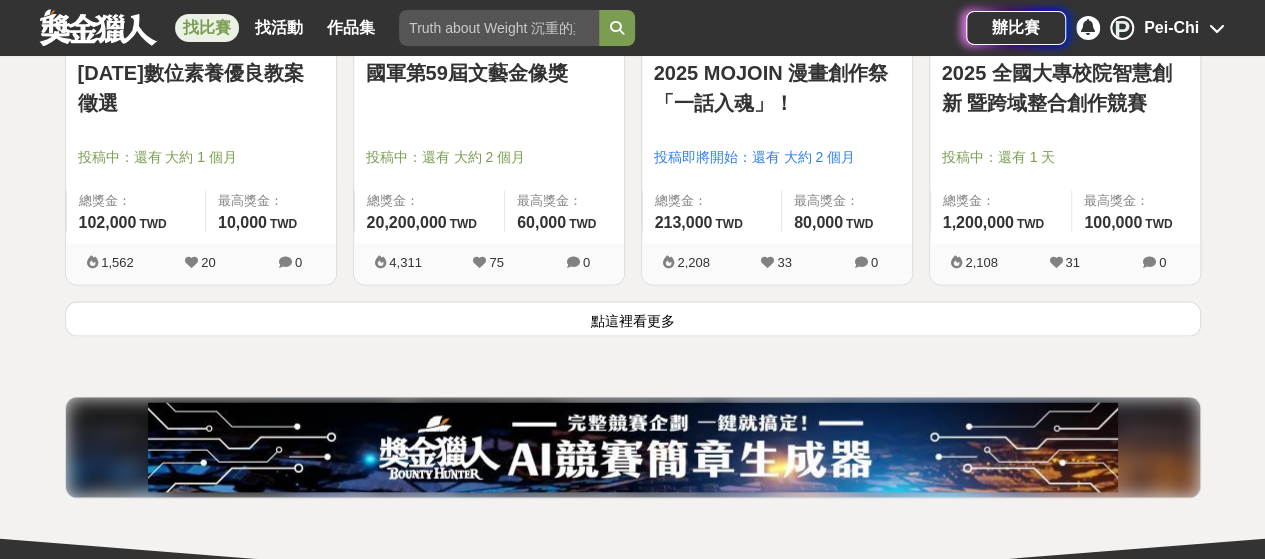 click on "點這裡看更多" at bounding box center [633, 318] 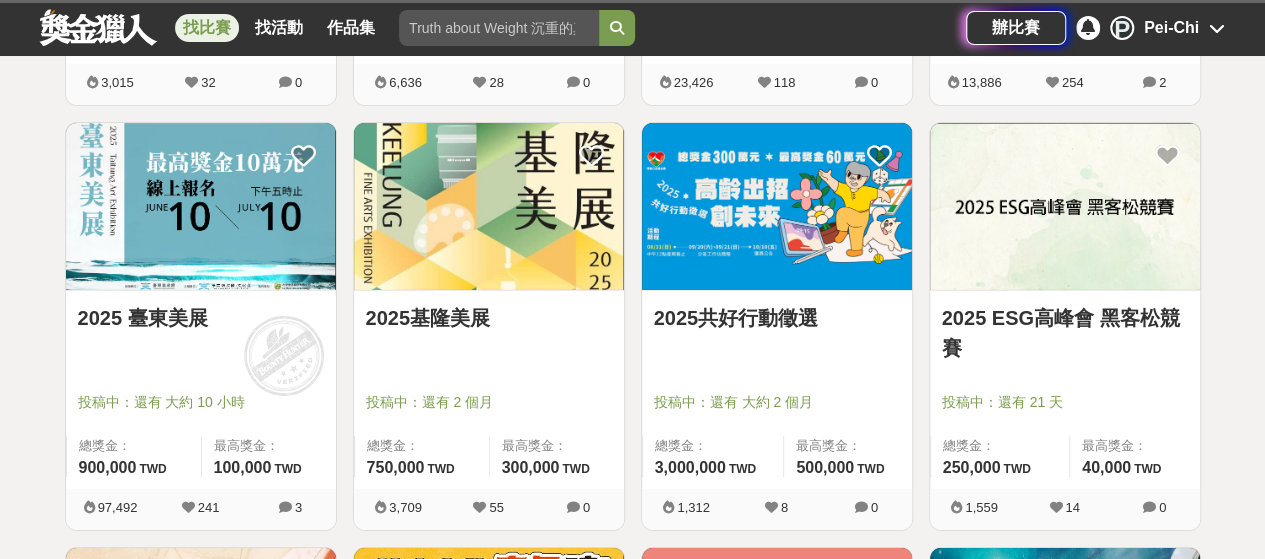 scroll, scrollTop: 3256, scrollLeft: 0, axis: vertical 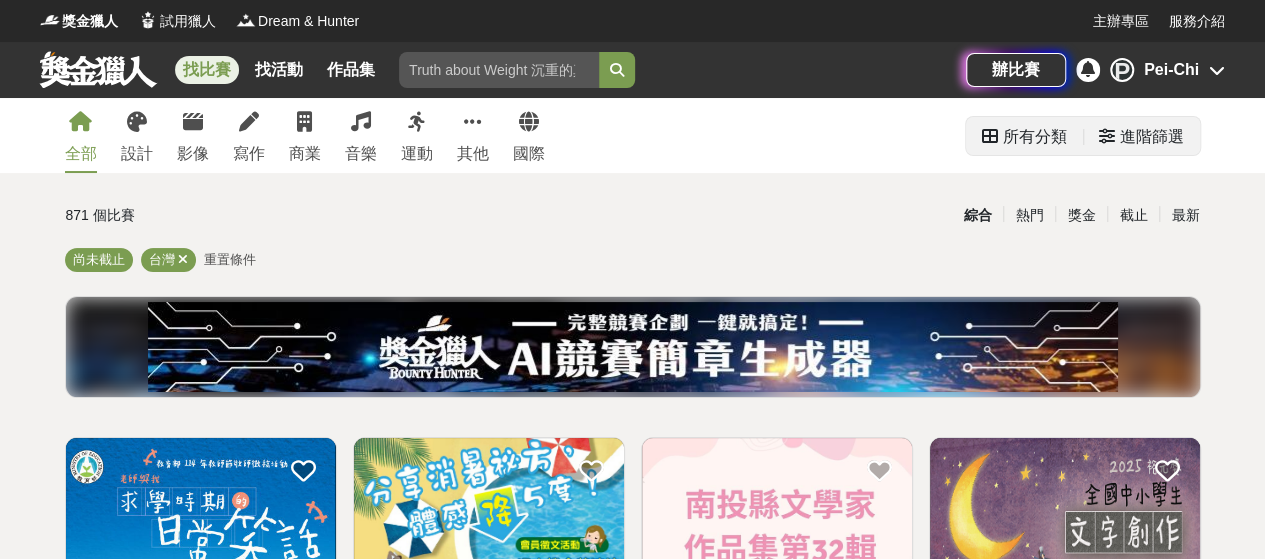 click on "進階篩選" at bounding box center (1152, 137) 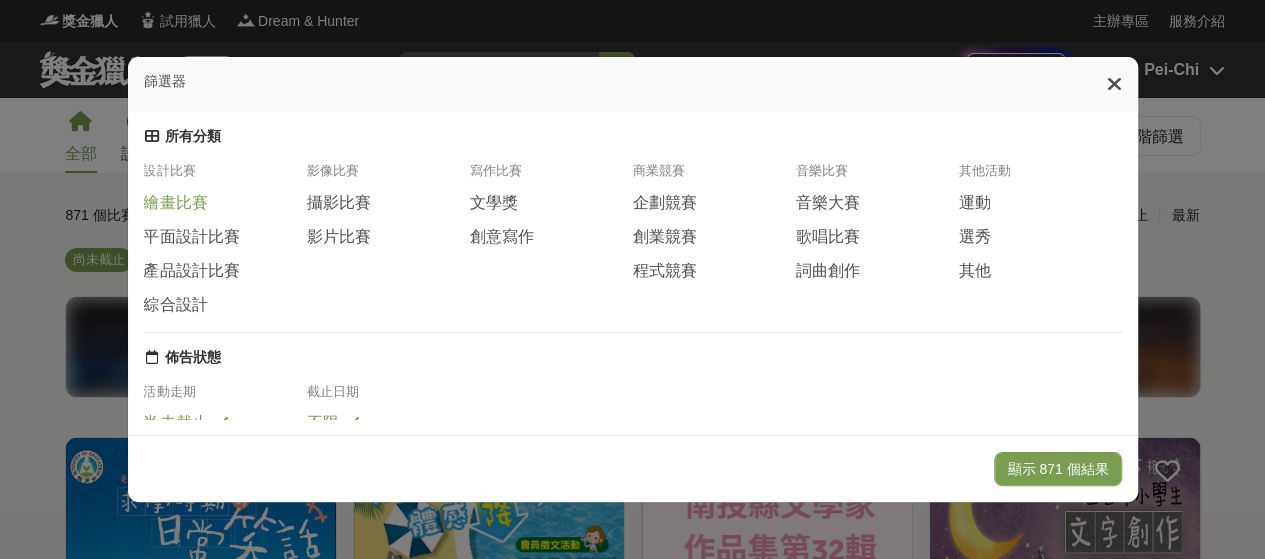 click on "繪畫比賽" at bounding box center [176, 203] 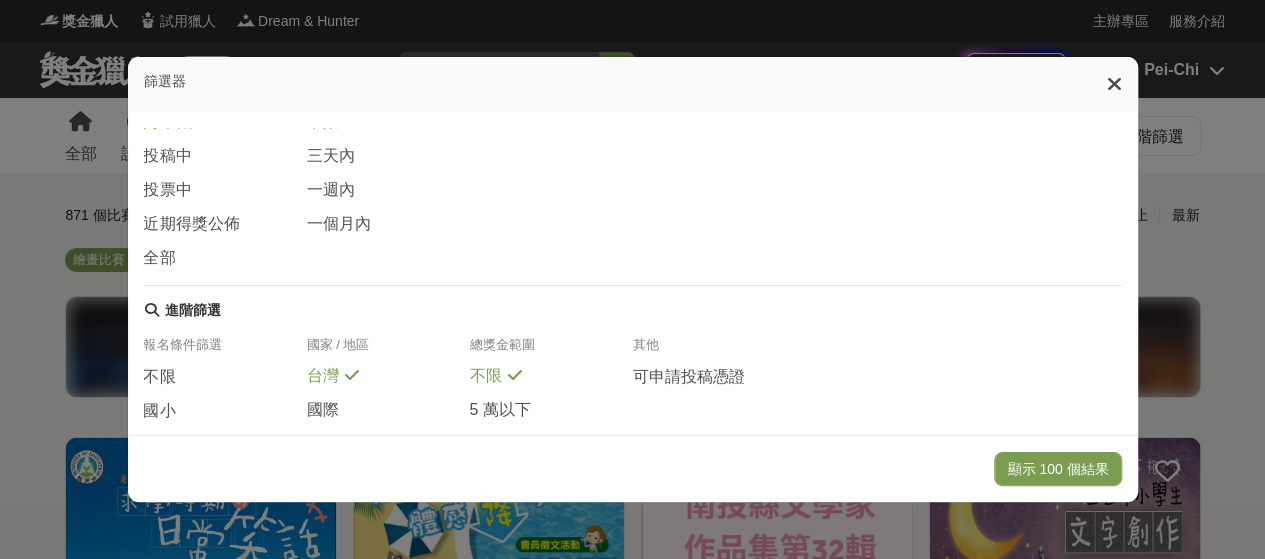 scroll, scrollTop: 500, scrollLeft: 0, axis: vertical 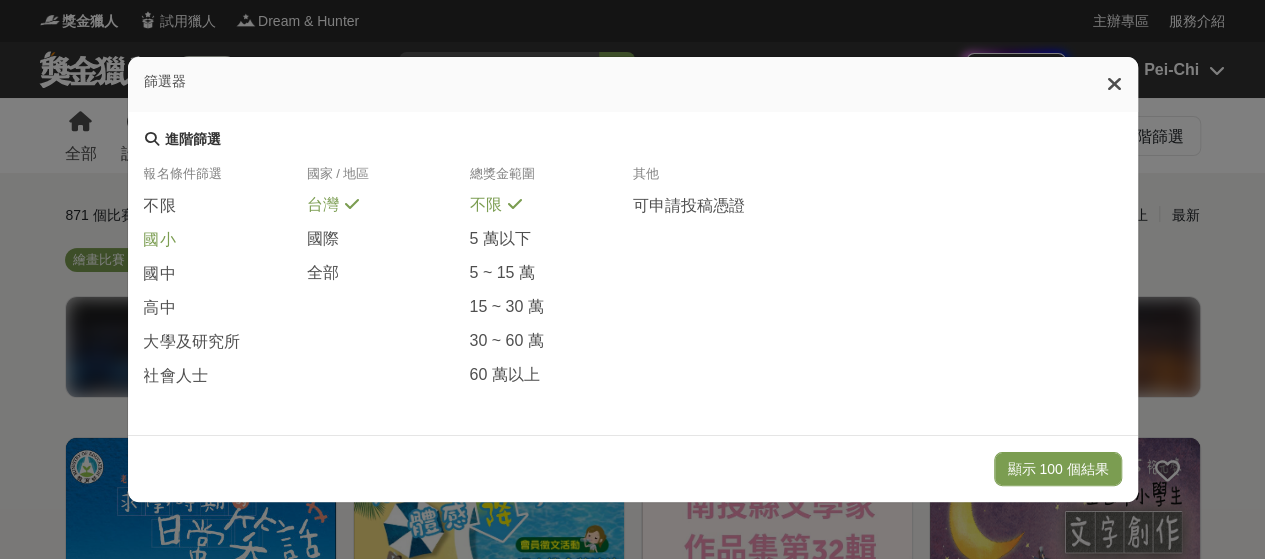 click at bounding box center (189, 237) 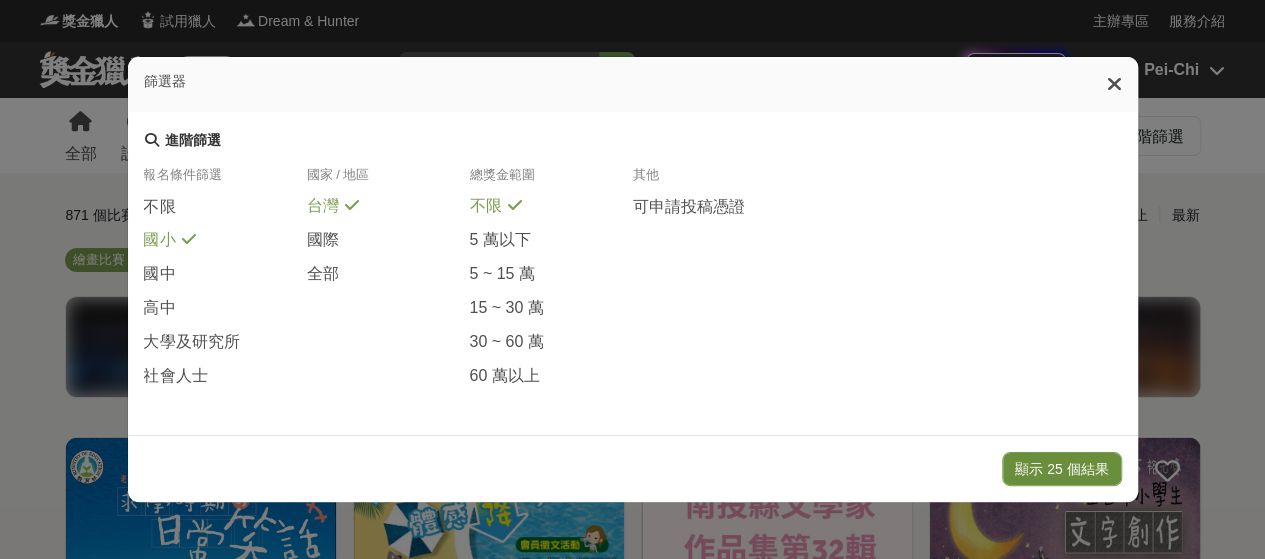 click on "顯示 25 個結果" at bounding box center (1061, 469) 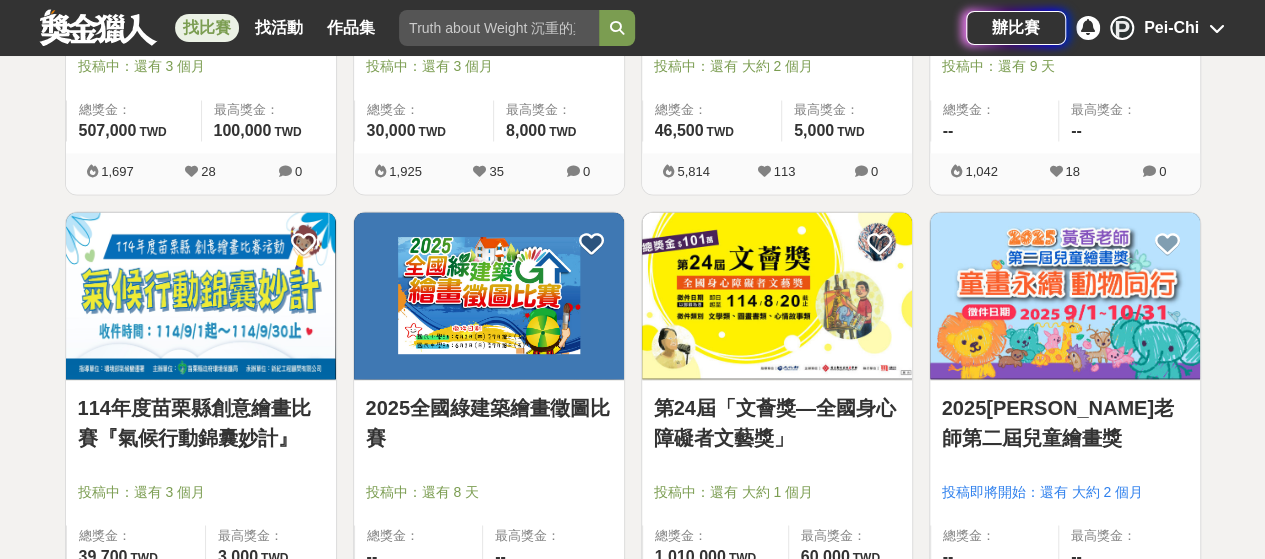 scroll, scrollTop: 2000, scrollLeft: 0, axis: vertical 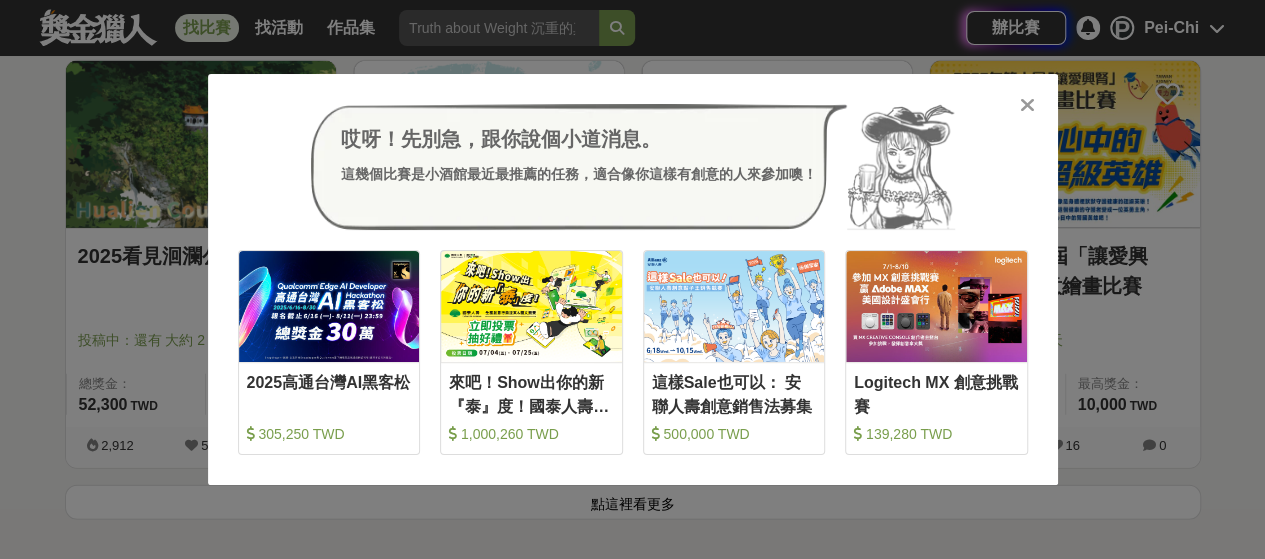 click at bounding box center [1027, 105] 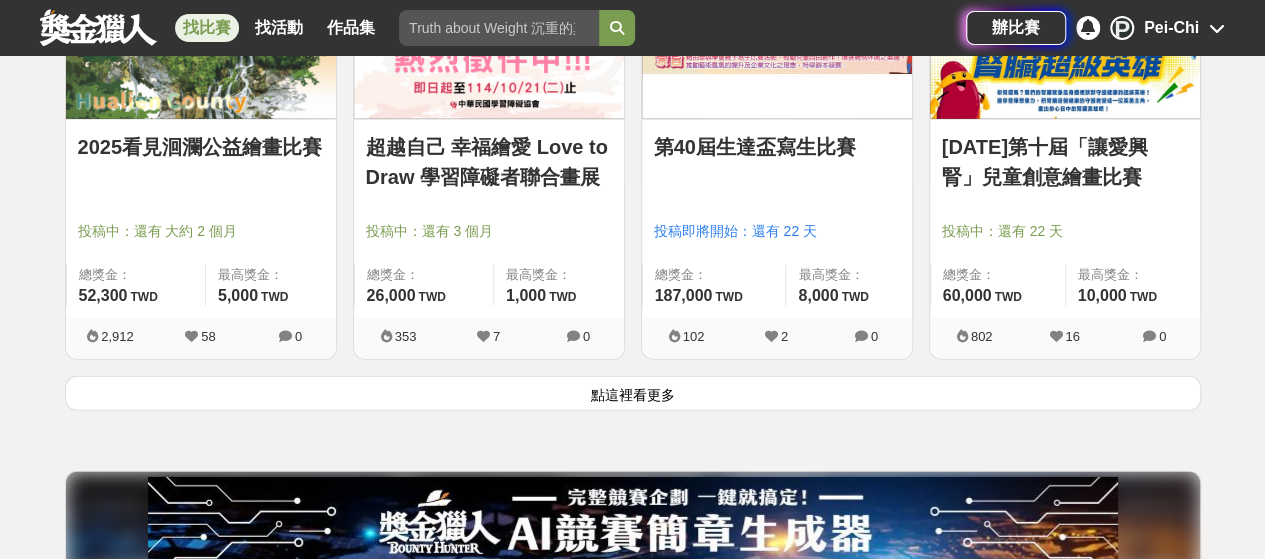 scroll, scrollTop: 2800, scrollLeft: 0, axis: vertical 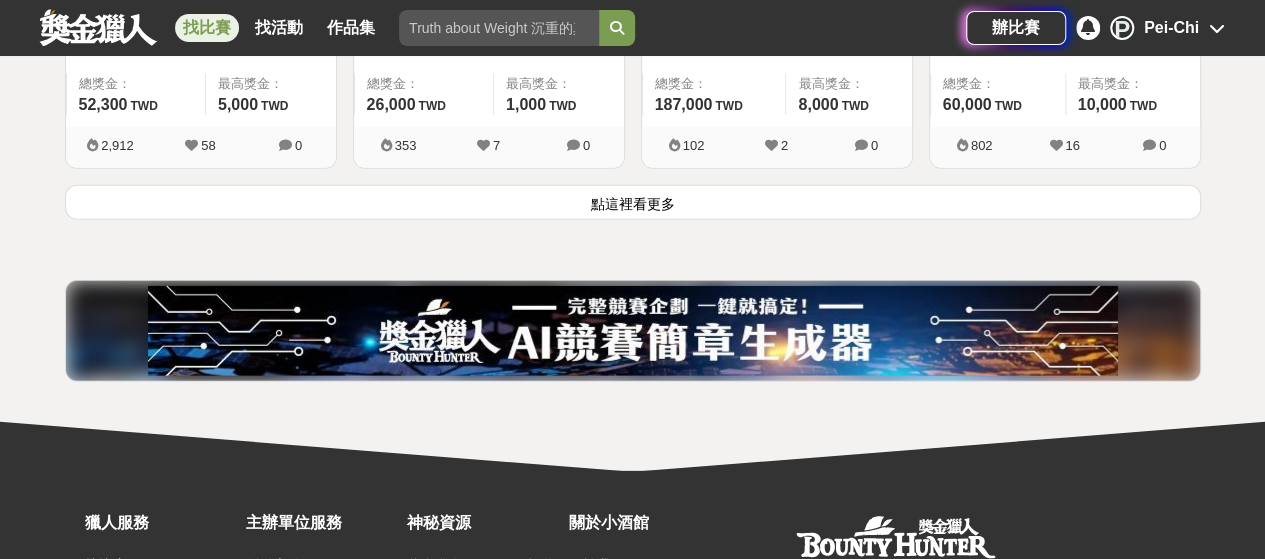 click on "點這裡看更多" at bounding box center (633, 202) 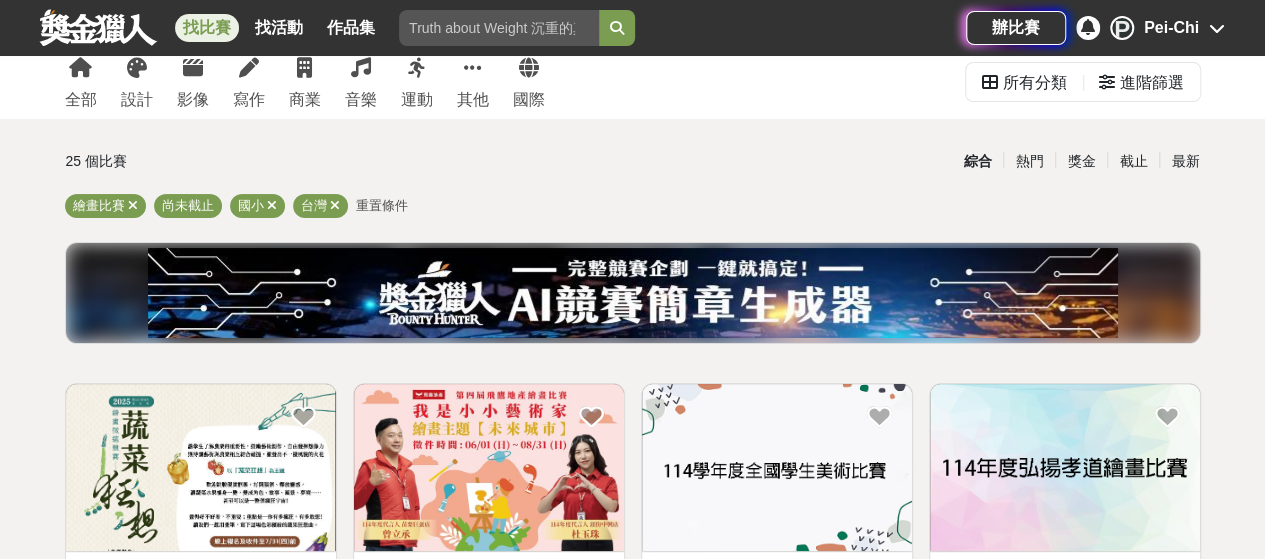 scroll, scrollTop: 0, scrollLeft: 0, axis: both 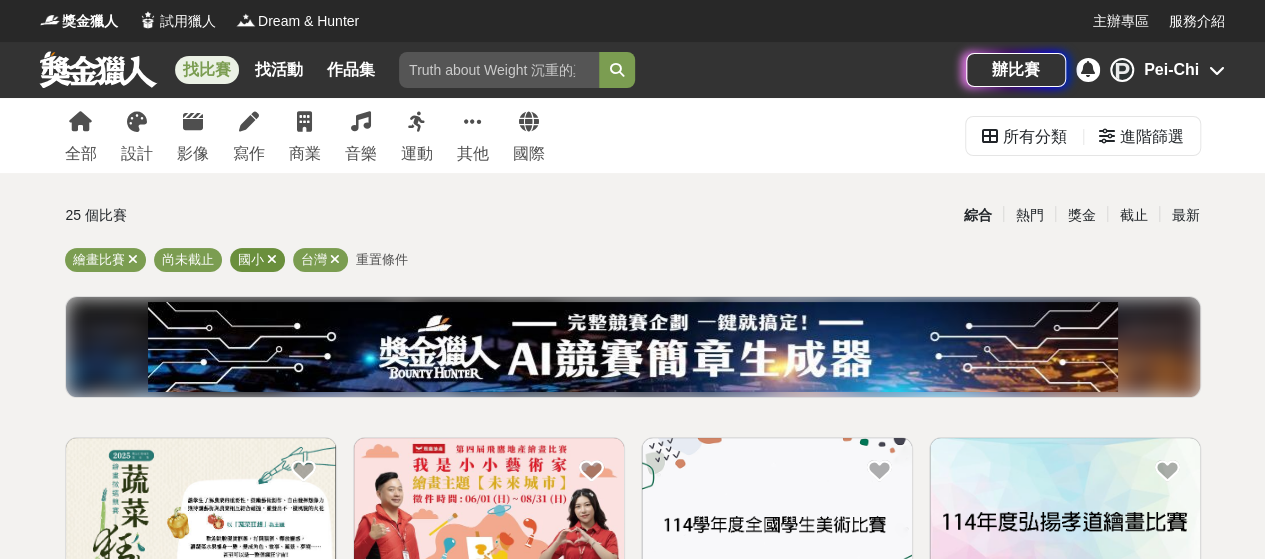 click on "國小" at bounding box center [257, 260] 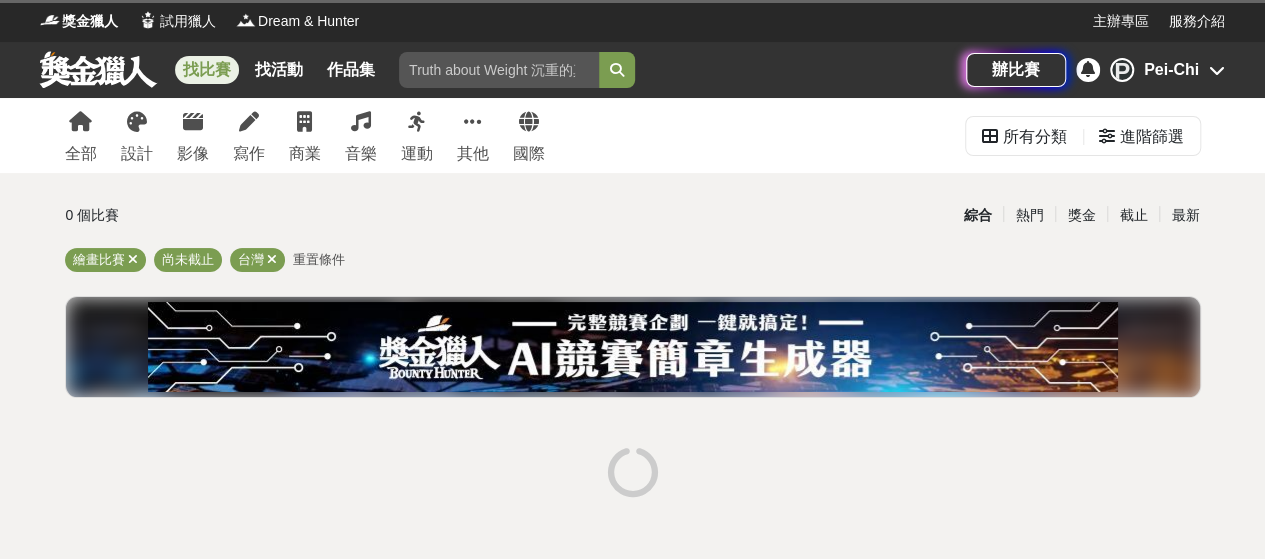 click on "重置條件" at bounding box center (319, 259) 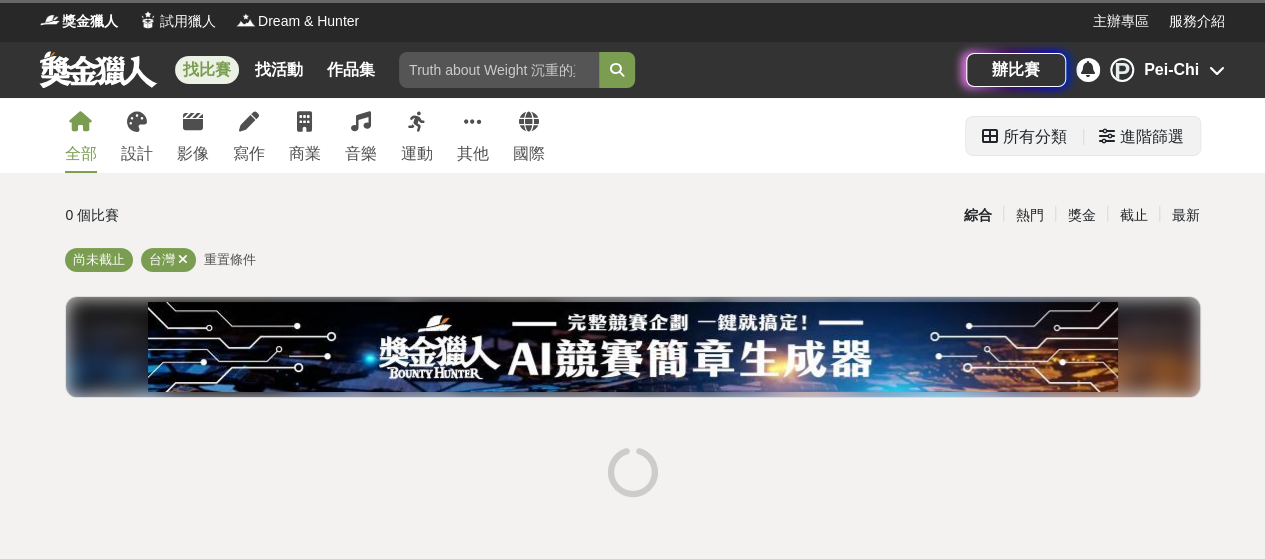 click on "進階篩選" at bounding box center [1152, 137] 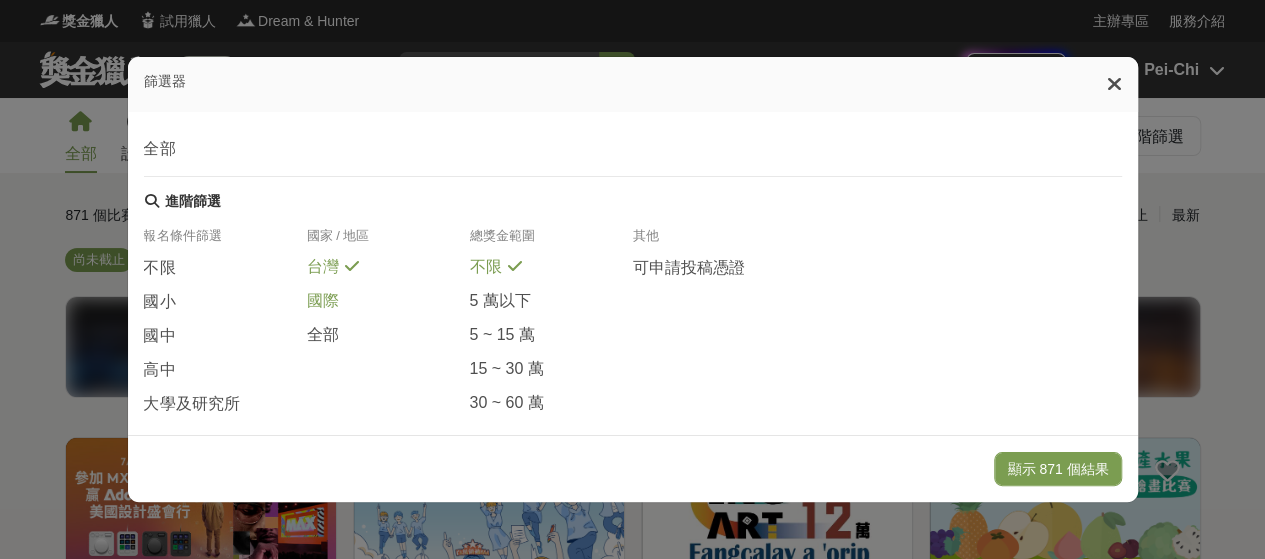 scroll, scrollTop: 500, scrollLeft: 0, axis: vertical 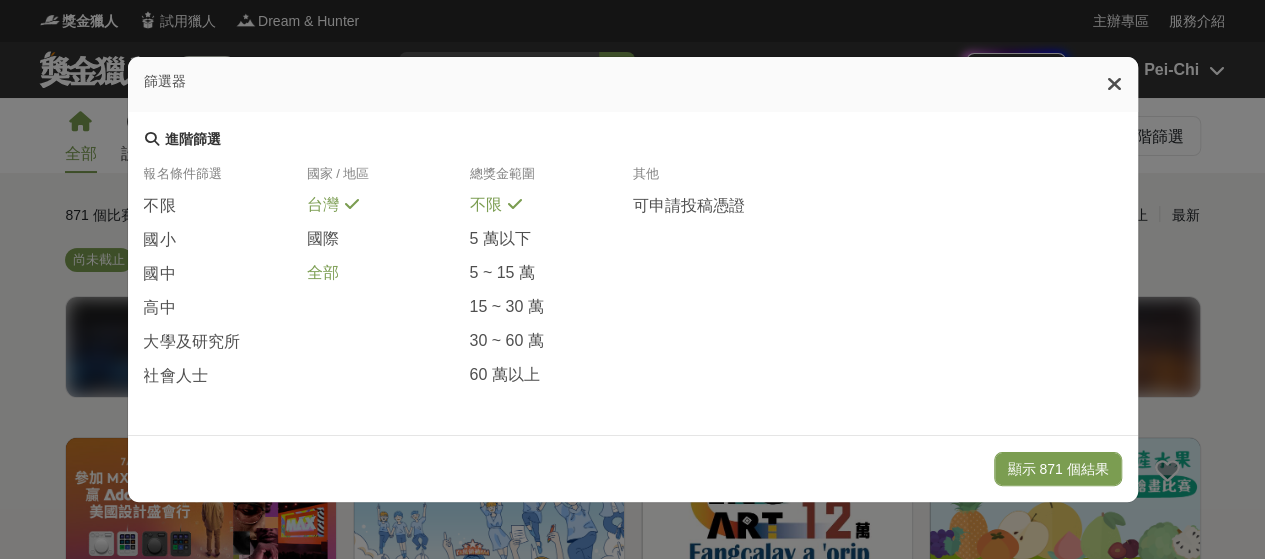 click at bounding box center (351, 270) 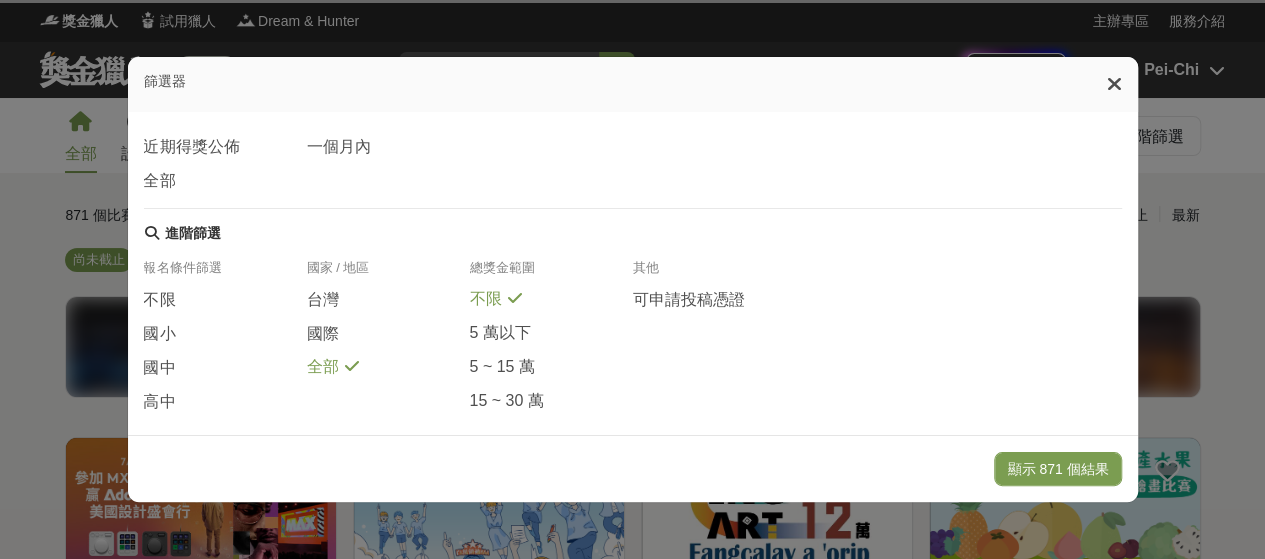 scroll, scrollTop: 500, scrollLeft: 0, axis: vertical 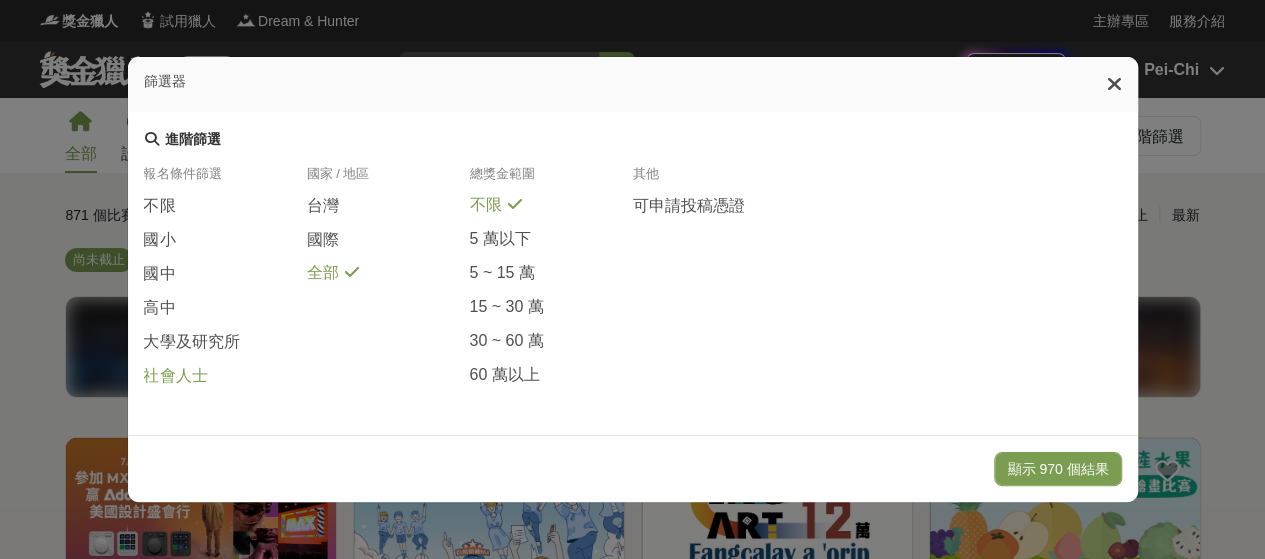 click at bounding box center [221, 373] 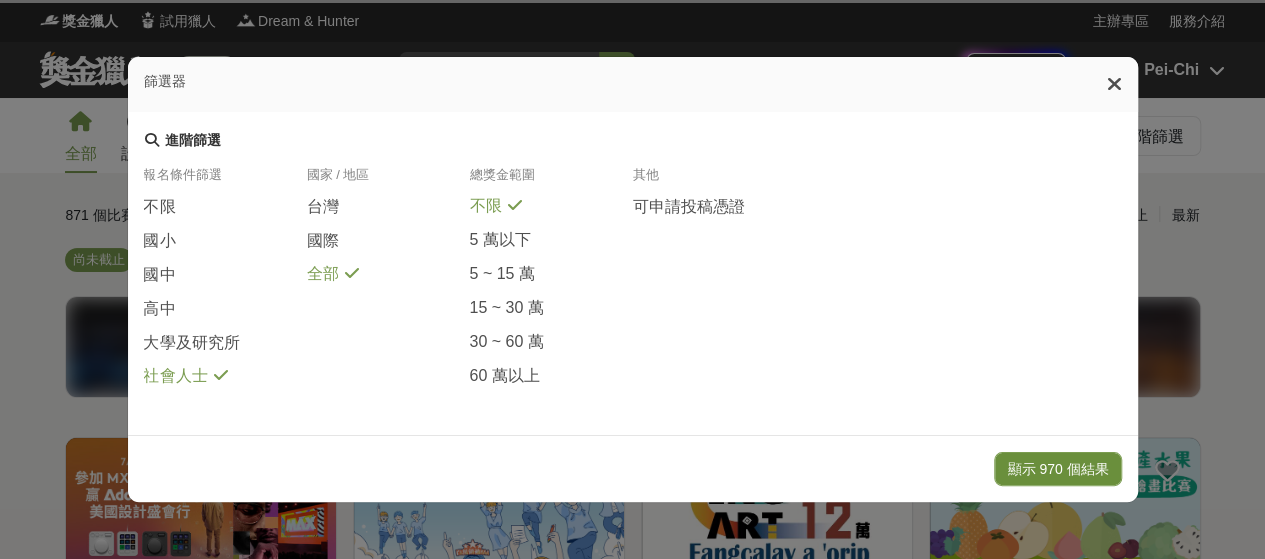click on "顯示 970 個結果" at bounding box center [1057, 469] 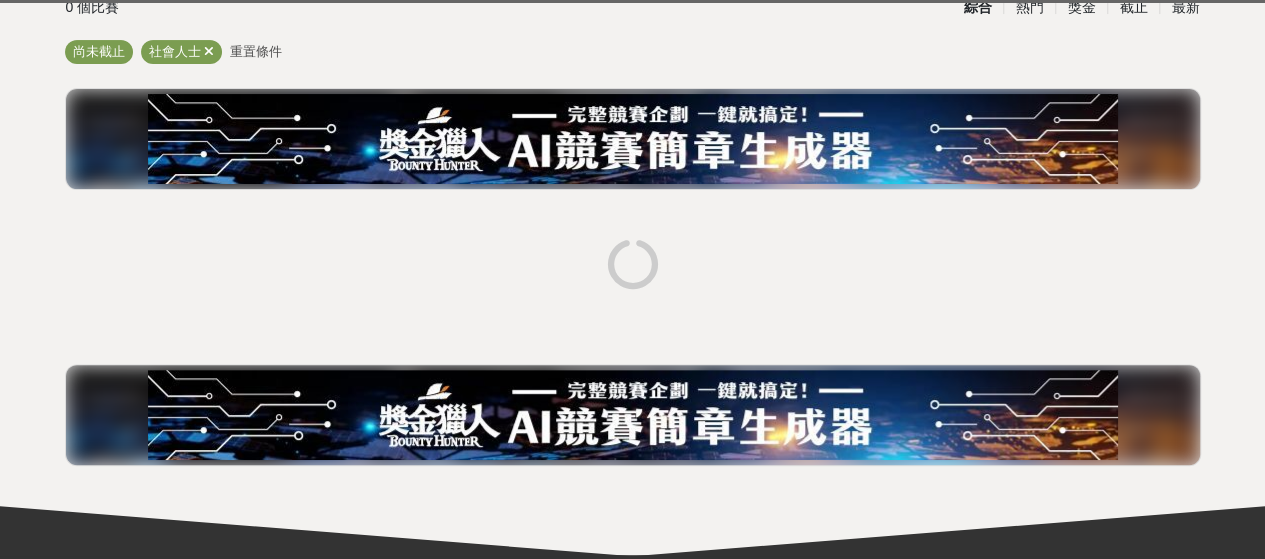 scroll, scrollTop: 300, scrollLeft: 0, axis: vertical 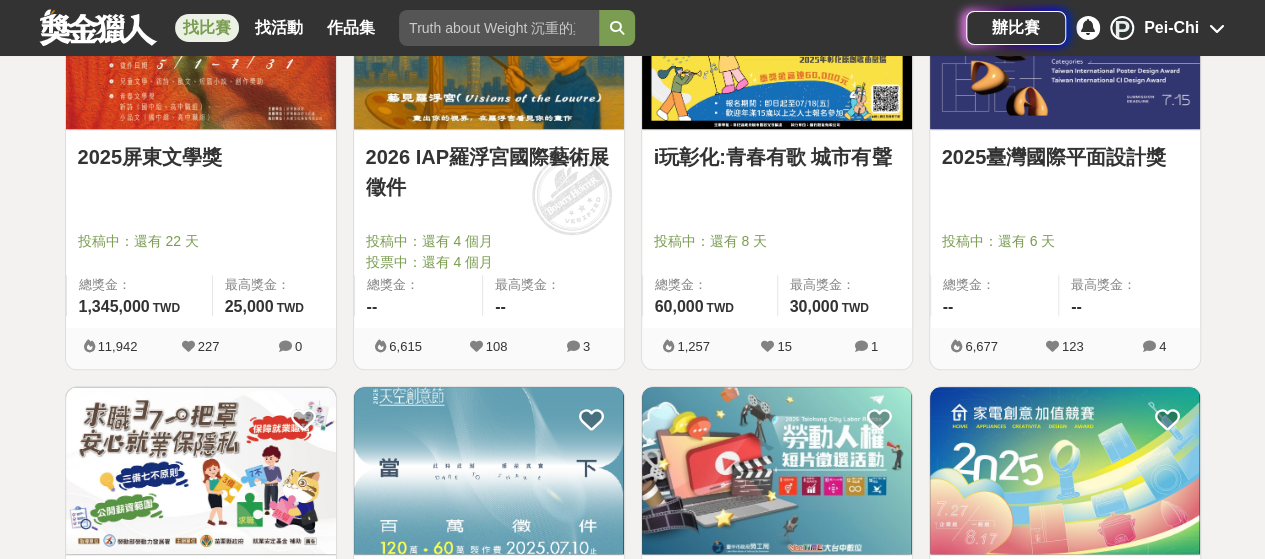 drag, startPoint x: 1042, startPoint y: 152, endPoint x: 1060, endPoint y: 172, distance: 26.907248 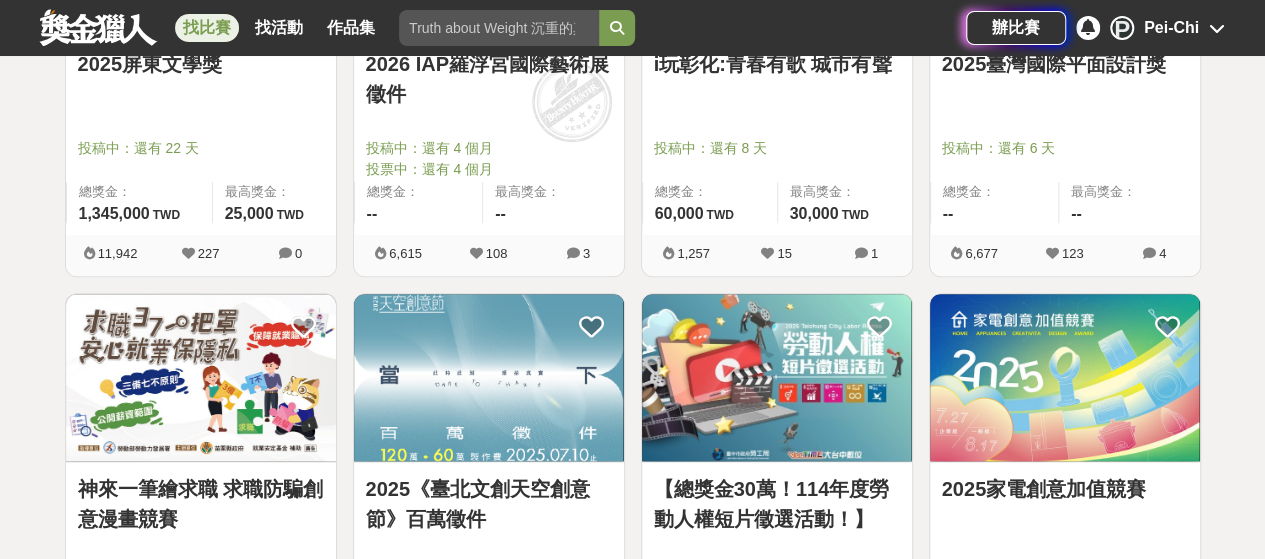scroll, scrollTop: 1200, scrollLeft: 0, axis: vertical 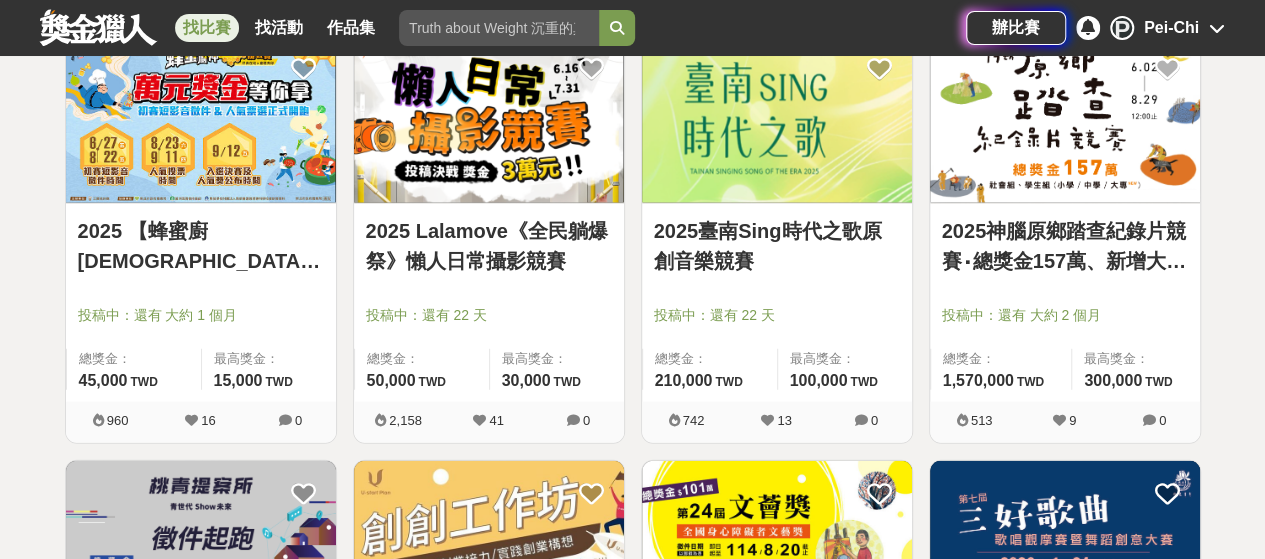 drag, startPoint x: 190, startPoint y: 257, endPoint x: 110, endPoint y: 211, distance: 92.28217 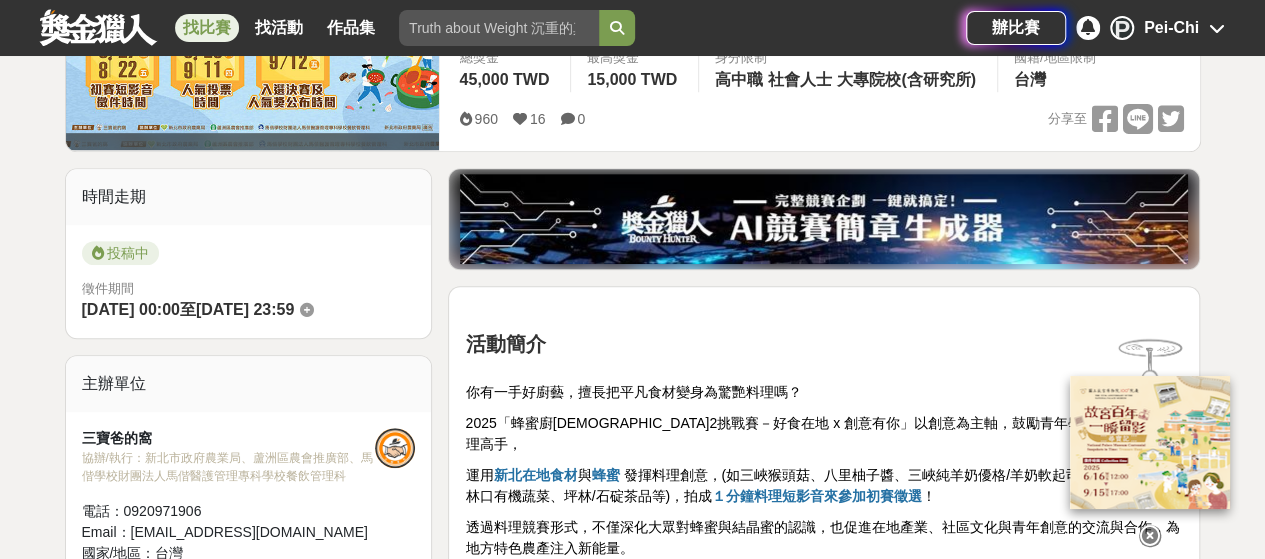 scroll, scrollTop: 600, scrollLeft: 0, axis: vertical 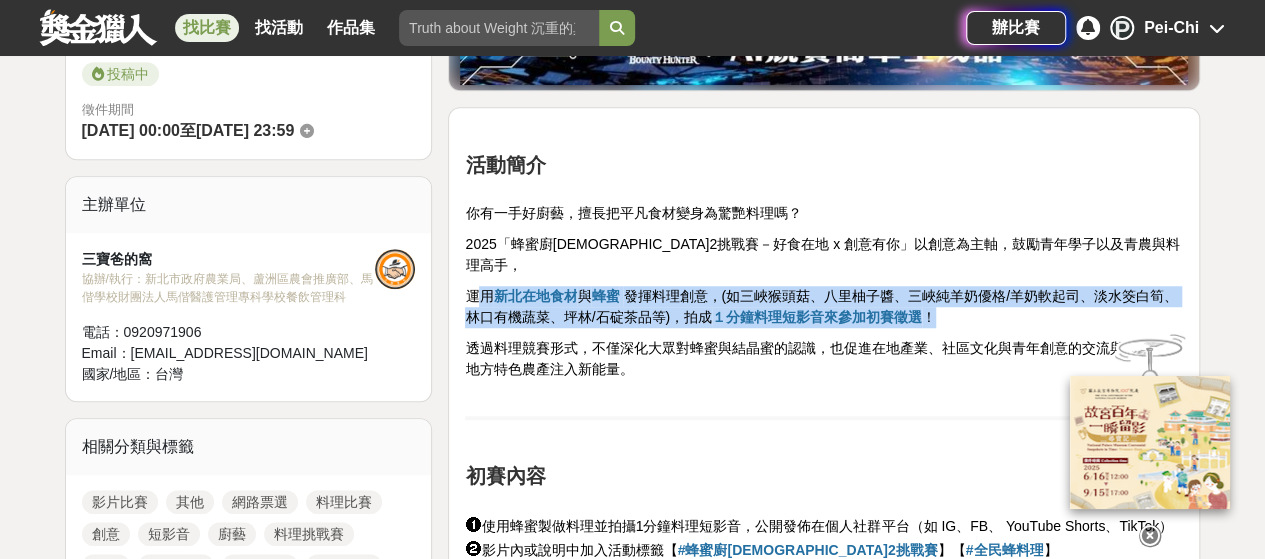 drag, startPoint x: 472, startPoint y: 232, endPoint x: 974, endPoint y: 265, distance: 503.0835 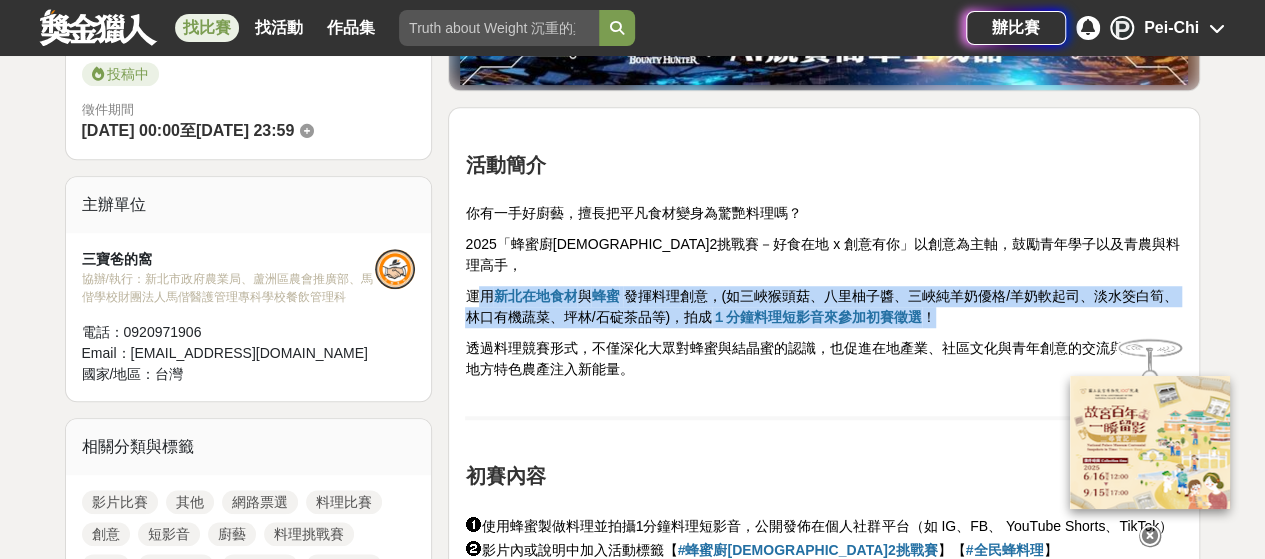 click on "運用  新北在地食材  與  蜂蜜   發揮料理創意，(如三峽猴頭菇、八里柚子醬、三峽純羊奶優格/羊奶軟起司、淡水筊白筍、林口有機蔬菜、坪林/石碇茶品等)，拍成 １分鐘料理短影音來參加初賽徵選 ！" at bounding box center [824, 307] 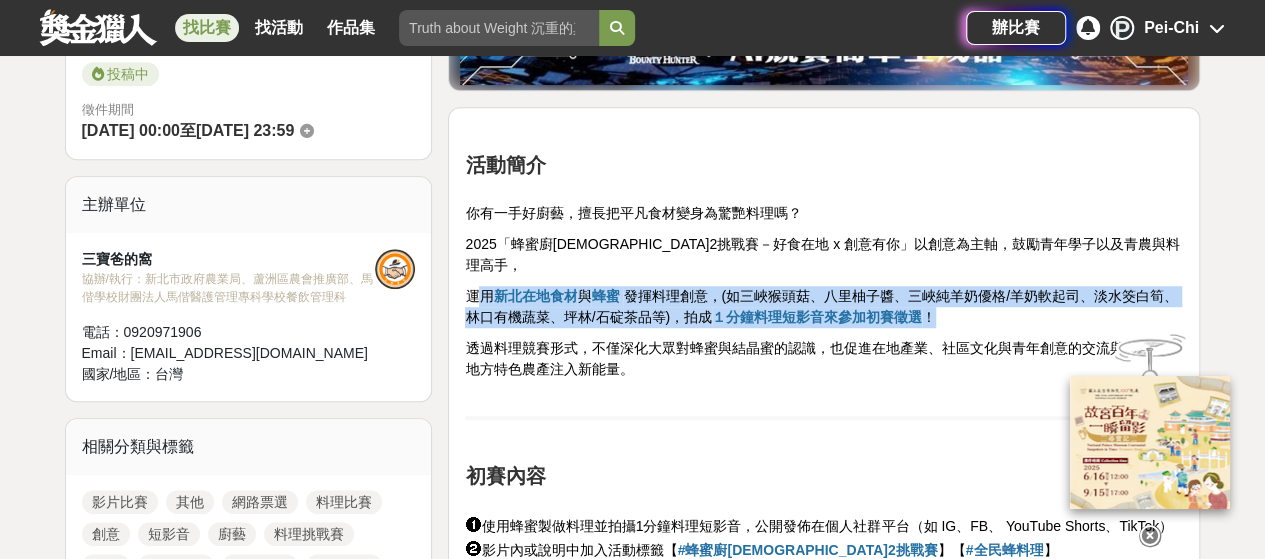 click on "運用  新北在地食材  與  蜂蜜   發揮料理創意，(如三峽猴頭菇、八里柚子醬、三峽純羊奶優格/羊奶軟起司、淡水筊白筍、林口有機蔬菜、坪林/石碇茶品等)，拍成 １分鐘料理短影音來參加初賽徵選 ！" at bounding box center (824, 307) 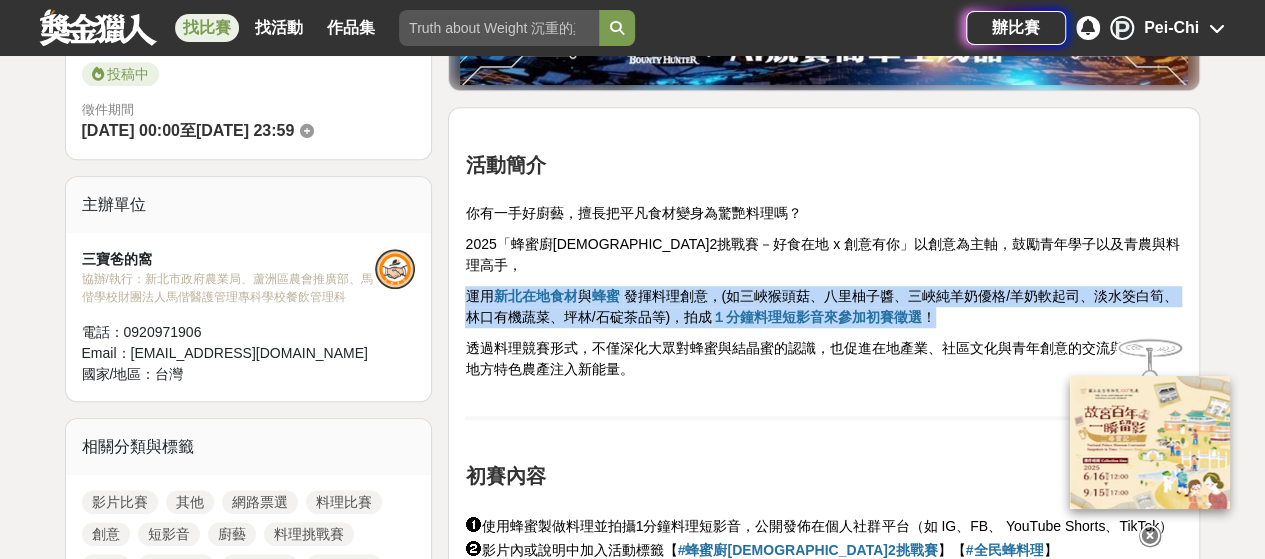 drag, startPoint x: 960, startPoint y: 263, endPoint x: 462, endPoint y: 235, distance: 498.78653 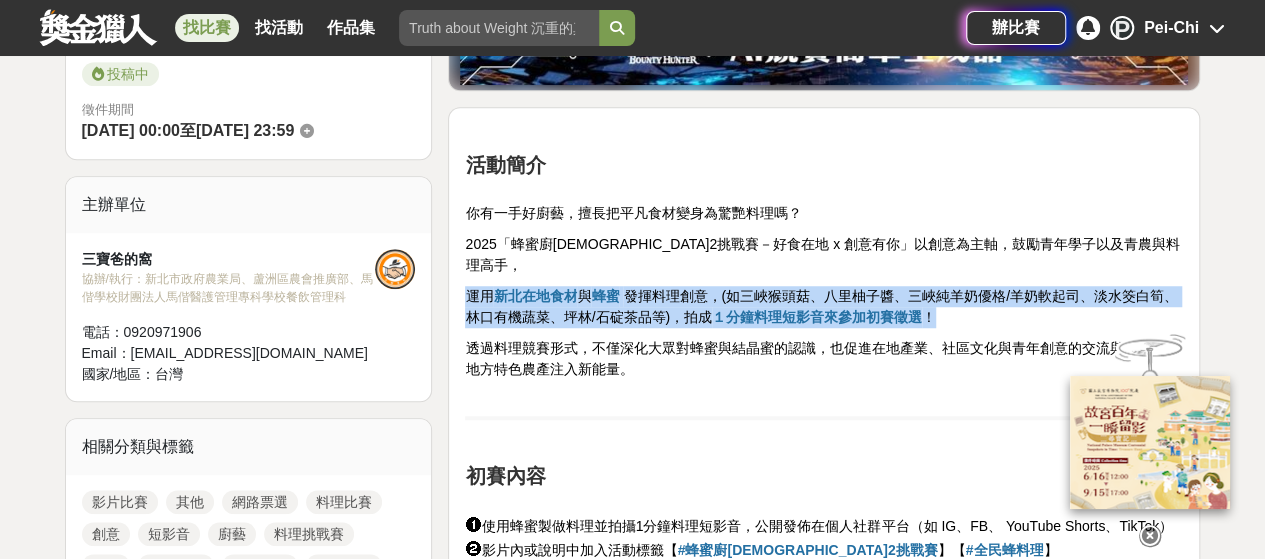 click on "活動簡介 你有一手好廚藝，擅長把平凡食材變身為驚艷料理嗎？ 2025「蜂蜜廚神2挑戰賽－好食在地 x 創意有你」以創意為主軸，鼓勵青年學子以及青農與料理高手， 運用  新北在地食材  與  蜂蜜   發揮料理創意，(如三峽猴頭菇、八里柚子醬、三峽純羊奶優格/羊奶軟起司、淡水筊白筍、林口有機蔬菜、坪林/石碇茶品等)，拍成 １分鐘料理短影音來參加初賽徵選 ！ 透過料理競賽形式，不僅深化大眾對蜂蜜與結晶蜜的認識，也促進在地產業、社區文化與青年創意的交流與合作，為地方特色農產注入新能量。     初賽內容 ➊  使用蜂蜜製做料理並拍攝1分鐘料理短影音，公開發佈在個人社群平台（如 IG、FB、 YouTube Shorts、TikTok） ➋  影片內或說明中加入活動標籤【 #蜂蜜廚神2挑戰賽 】【 #全民蜂料理 】 ➌        參賽資格   ➊  校園組： ➋  青農社會組：" at bounding box center [824, 1657] 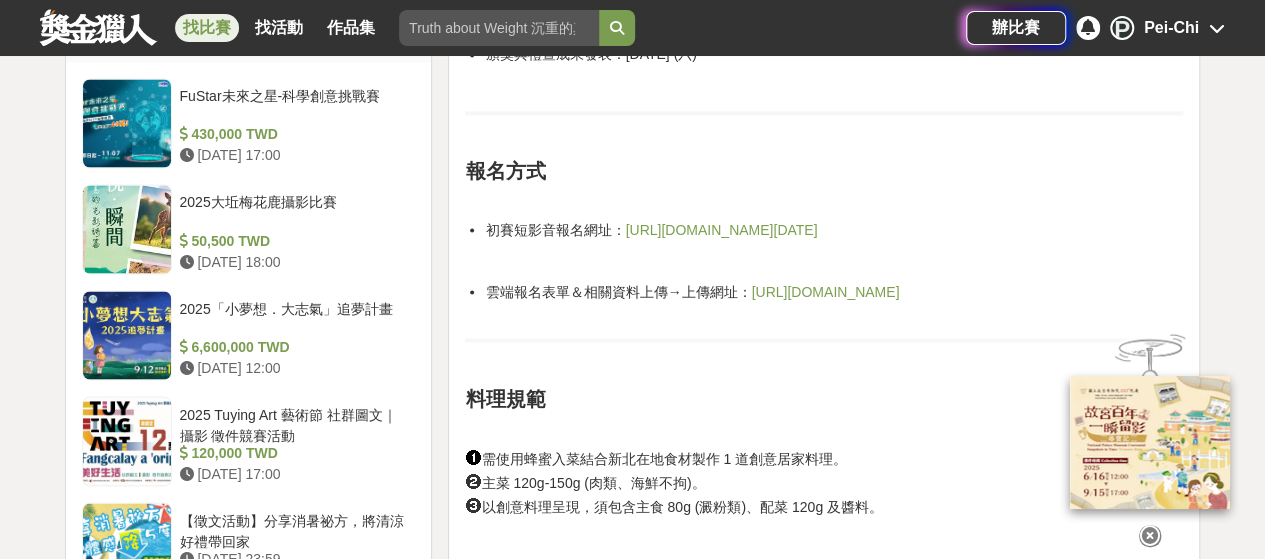 scroll, scrollTop: 1800, scrollLeft: 0, axis: vertical 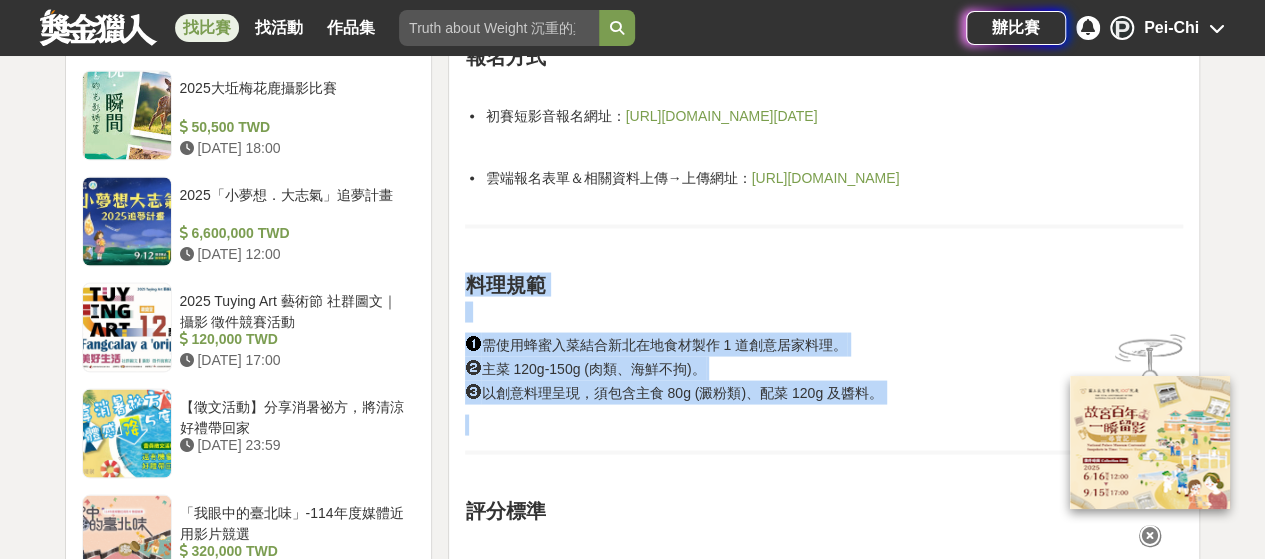 drag, startPoint x: 884, startPoint y: 347, endPoint x: 450, endPoint y: 211, distance: 454.80984 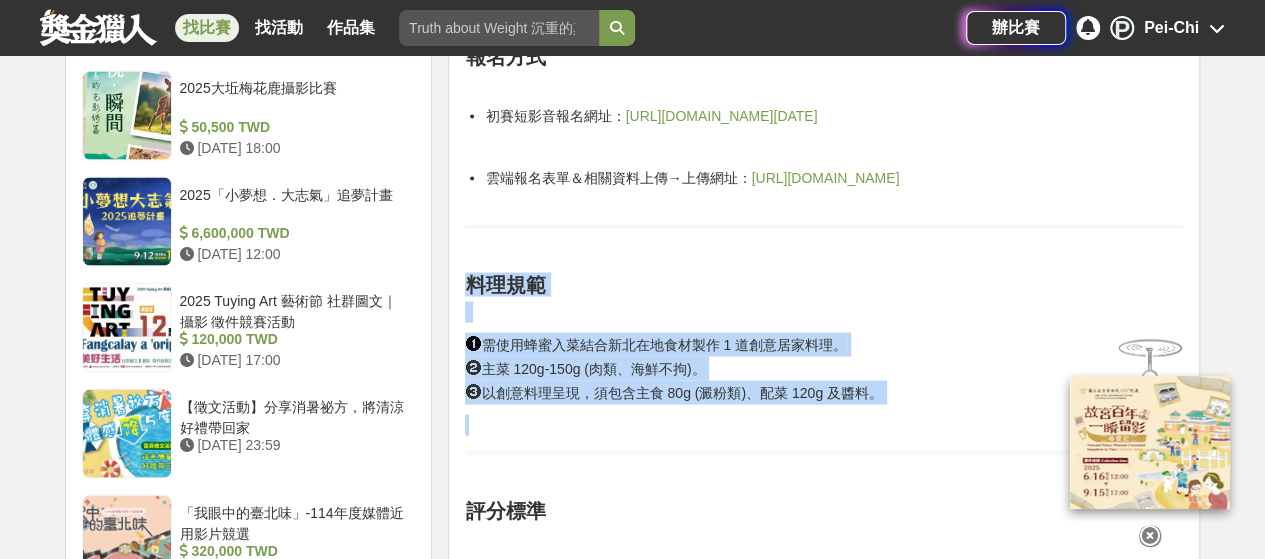 click on "活動簡介 你有一手好廚藝，擅長把平凡食材變身為驚艷料理嗎？ 2025「蜂蜜廚神2挑戰賽－好食在地 x 創意有你」以創意為主軸，鼓勵青年學子以及青農與料理高手， 運用  新北在地食材  與  蜂蜜   發揮料理創意，(如三峽猴頭菇、八里柚子醬、三峽純羊奶優格/羊奶軟起司、淡水筊白筍、林口有機蔬菜、坪林/石碇茶品等)，拍成 １分鐘料理短影音來參加初賽徵選 ！ 透過料理競賽形式，不僅深化大眾對蜂蜜與結晶蜜的認識，也促進在地產業、社區文化與青年創意的交流與合作，為地方特色農產注入新能量。     初賽內容 ➊  使用蜂蜜製做料理並拍攝1分鐘料理短影音，公開發佈在個人社群平台（如 IG、FB、 YouTube Shorts、TikTok） ➋  影片內或說明中加入活動標籤【 #蜂蜜廚神2挑戰賽 】【 #全民蜂料理 】 ➌        參賽資格   ➊  校園組： ➋  青農社會組：" at bounding box center (824, 457) 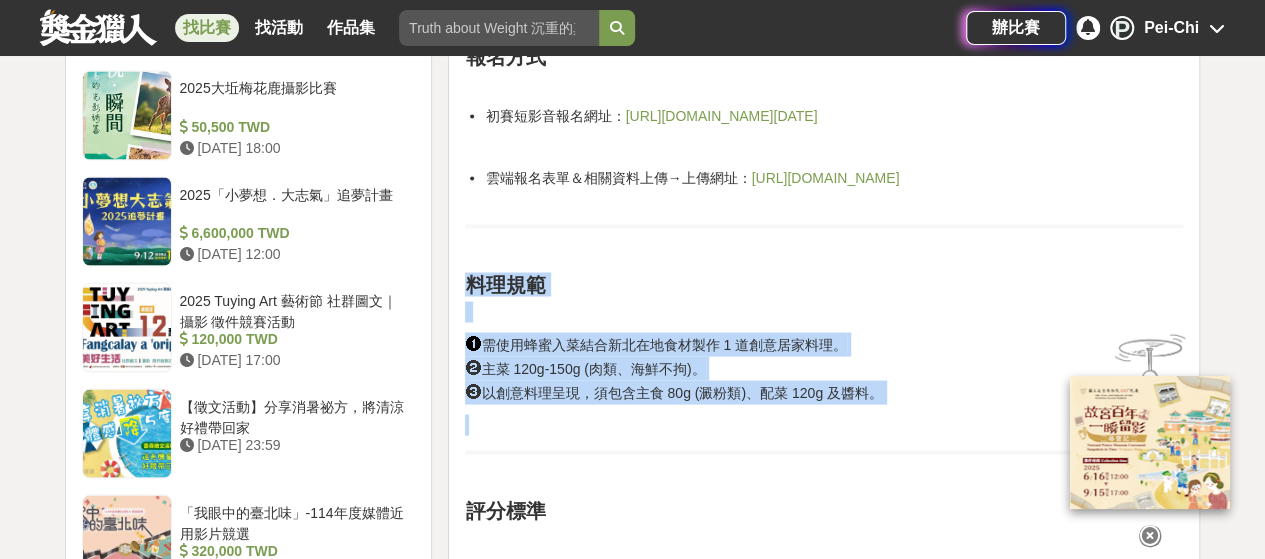 copy on "料理規範   ➊   需使用蜂蜜入菜結合新北在地食材製作 1 道創意居家料理。 ➋   主菜 120g-150g (肉類、海鮮不拘)。 ➌   以創意料理呈現，須包含主食 80g (澱粉類)、配菜 120g 及醬料。" 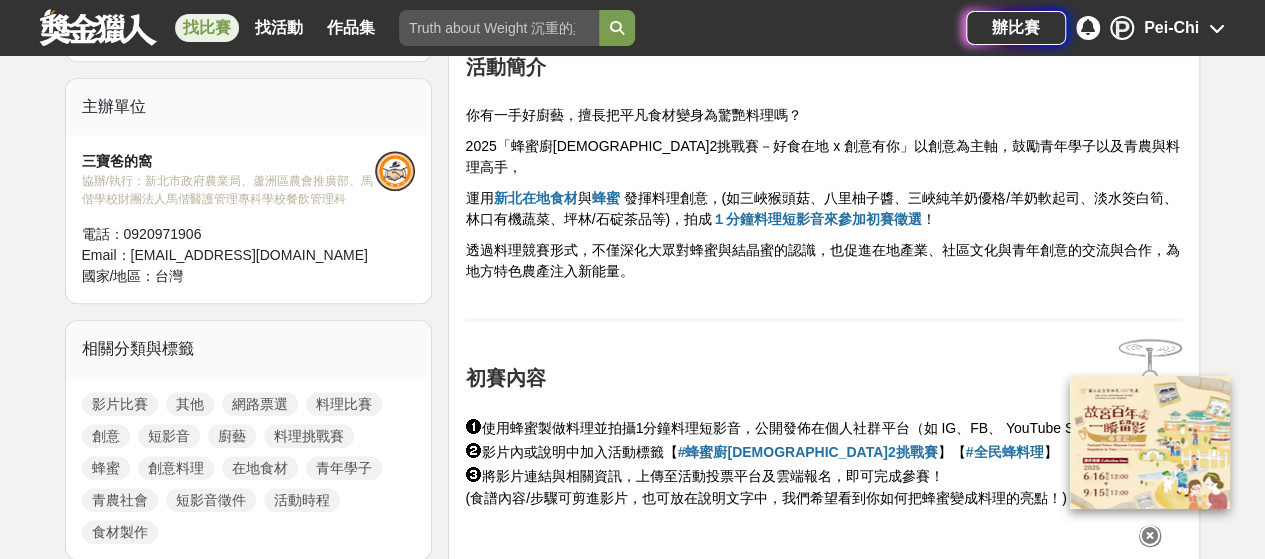 scroll, scrollTop: 600, scrollLeft: 0, axis: vertical 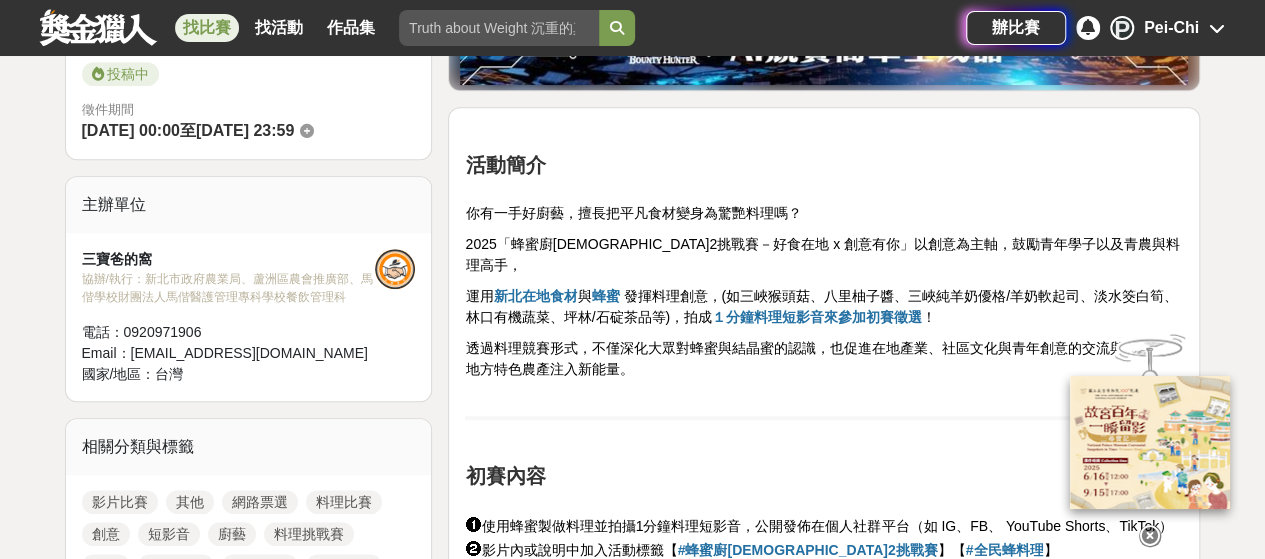 click on "透過料理競賽形式，不僅深化大眾對蜂蜜與結晶蜜的認識，也促進在地產業、社區文化與青年創意的交流與合作，為地方特色農產注入新能量。" at bounding box center (824, 369) 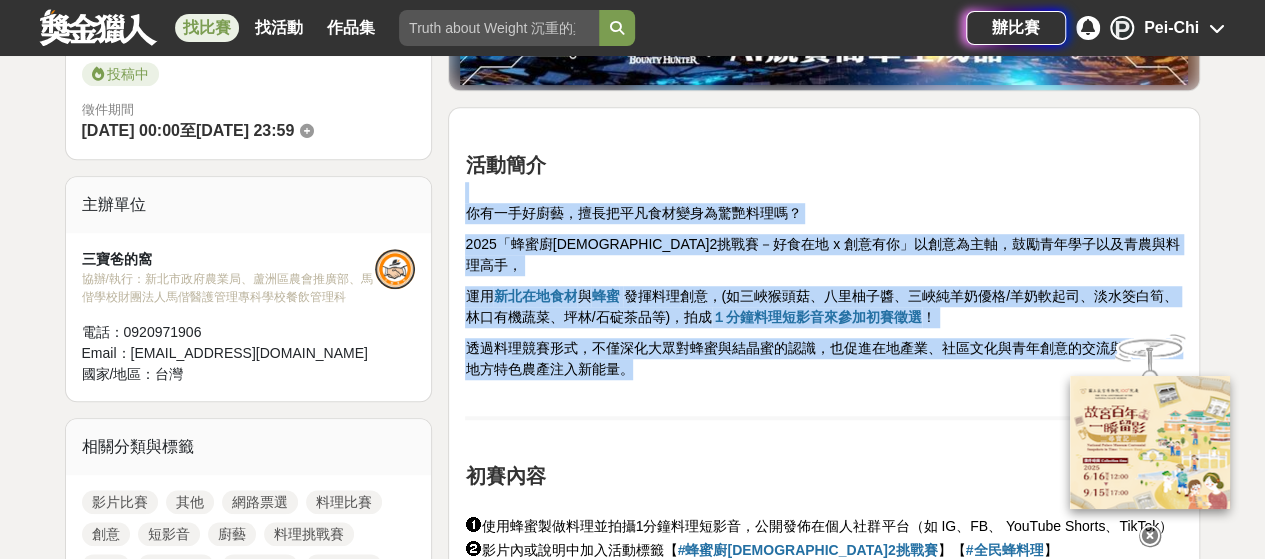 drag, startPoint x: 474, startPoint y: 176, endPoint x: 672, endPoint y: 311, distance: 239.64348 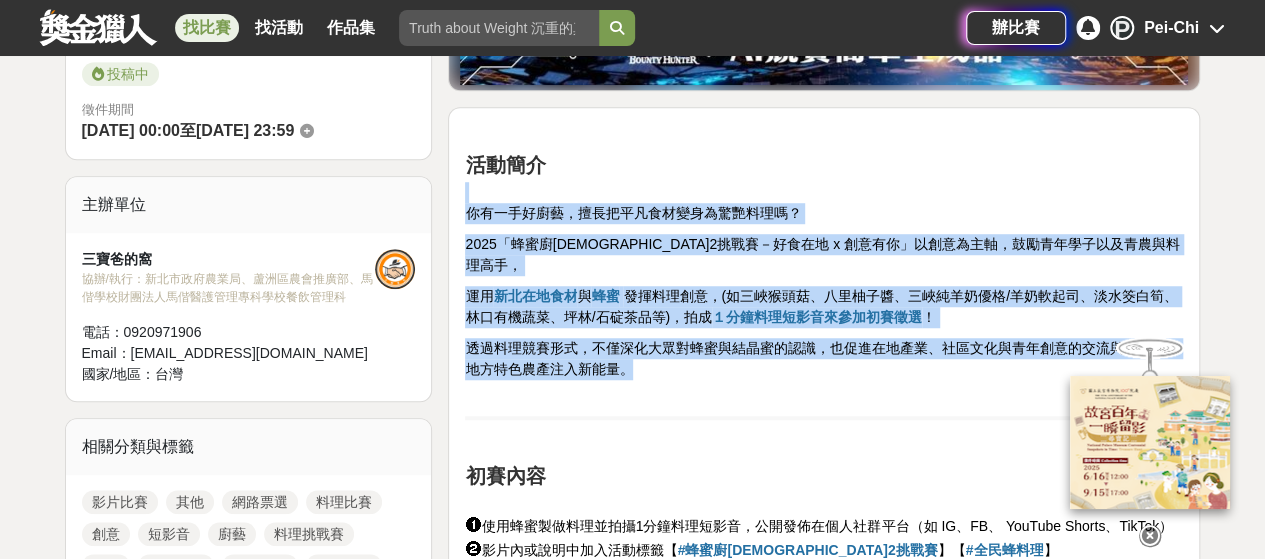click on "活動簡介 你有一手好廚藝，擅長把平凡食材變身為驚艷料理嗎？ 2025「蜂蜜廚神2挑戰賽－好食在地 x 創意有你」以創意為主軸，鼓勵青年學子以及青農與料理高手， 運用  新北在地食材  與  蜂蜜   發揮料理創意，(如三峽猴頭菇、八里柚子醬、三峽純羊奶優格/羊奶軟起司、淡水筊白筍、林口有機蔬菜、坪林/石碇茶品等)，拍成 １分鐘料理短影音來參加初賽徵選 ！ 透過料理競賽形式，不僅深化大眾對蜂蜜與結晶蜜的認識，也促進在地產業、社區文化與青年創意的交流與合作，為地方特色農產注入新能量。     初賽內容 ➊  使用蜂蜜製做料理並拍攝1分鐘料理短影音，公開發佈在個人社群平台（如 IG、FB、 YouTube Shorts、TikTok） ➋  影片內或說明中加入活動標籤【 #蜂蜜廚神2挑戰賽 】【 #全民蜂料理 】 ➌        參賽資格   ➊  校園組： ➋  青農社會組：" at bounding box center (824, 1657) 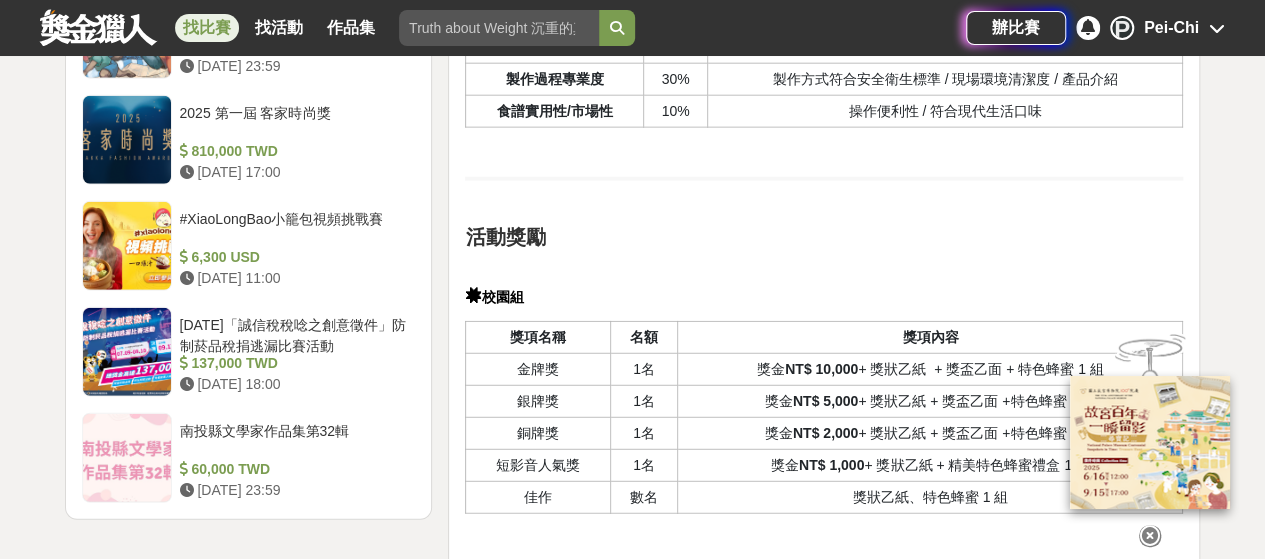 scroll, scrollTop: 2600, scrollLeft: 0, axis: vertical 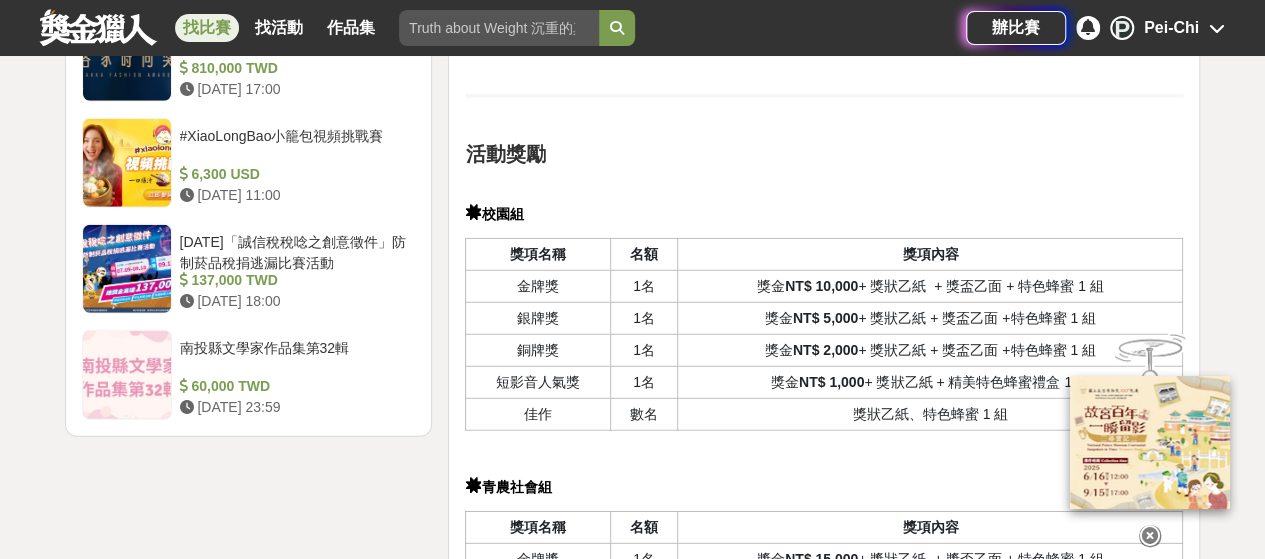 click on "獎項內容" at bounding box center [930, 255] 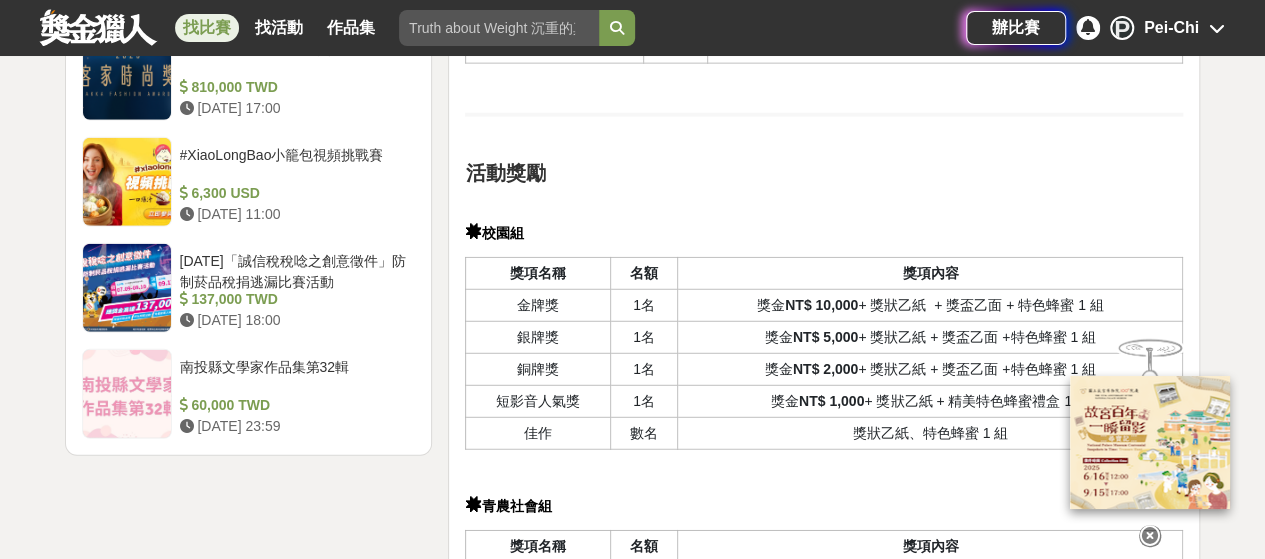 scroll, scrollTop: 2500, scrollLeft: 0, axis: vertical 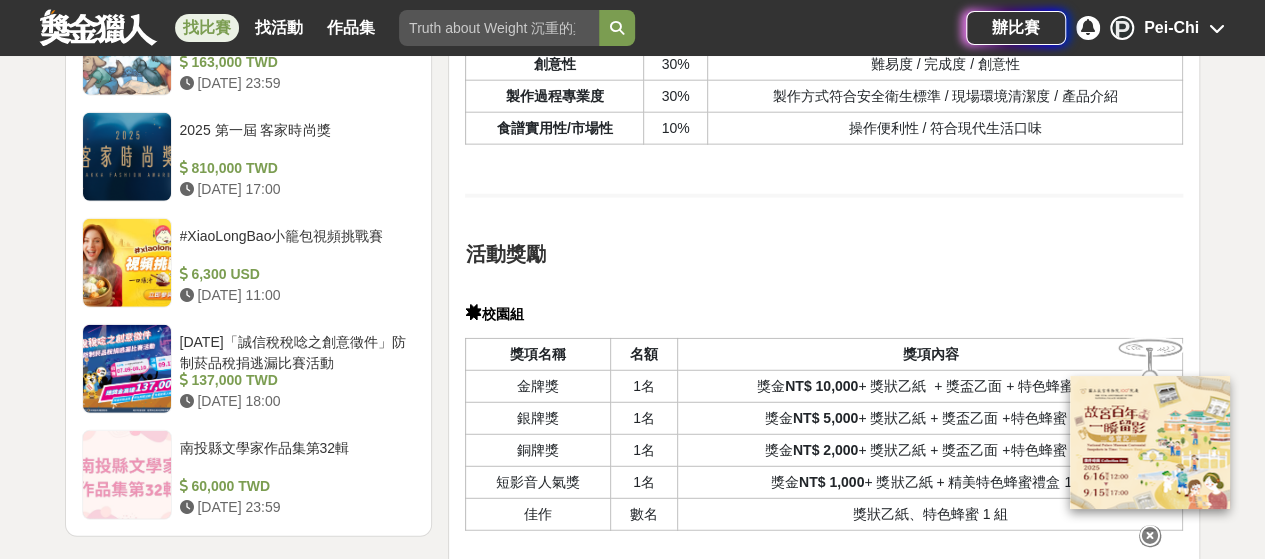 drag, startPoint x: 952, startPoint y: 207, endPoint x: 934, endPoint y: 189, distance: 25.455845 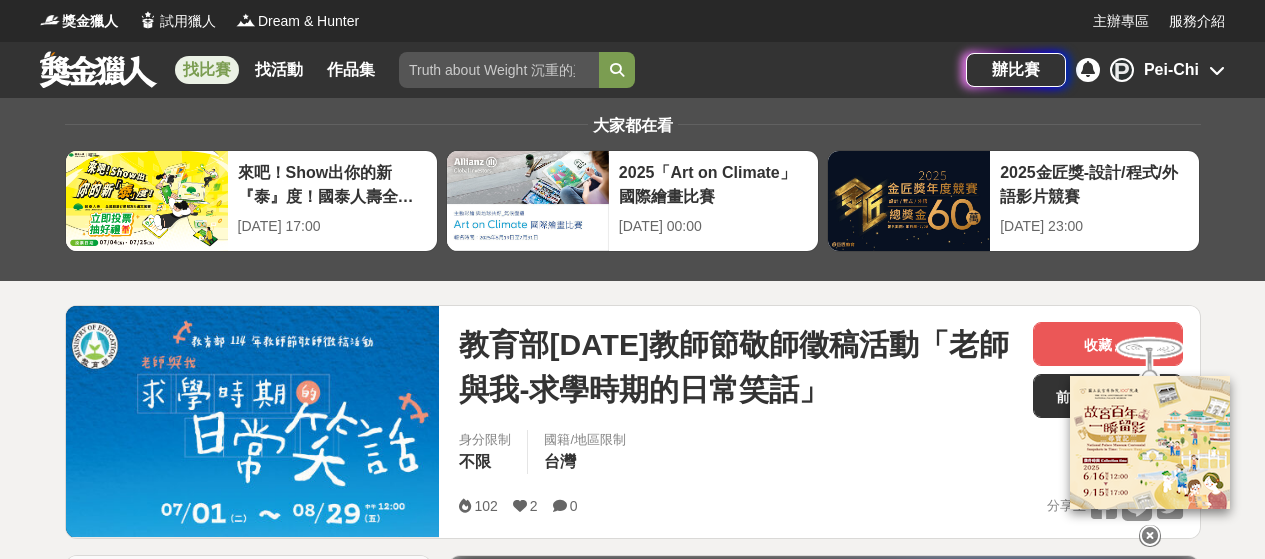 scroll, scrollTop: 0, scrollLeft: 0, axis: both 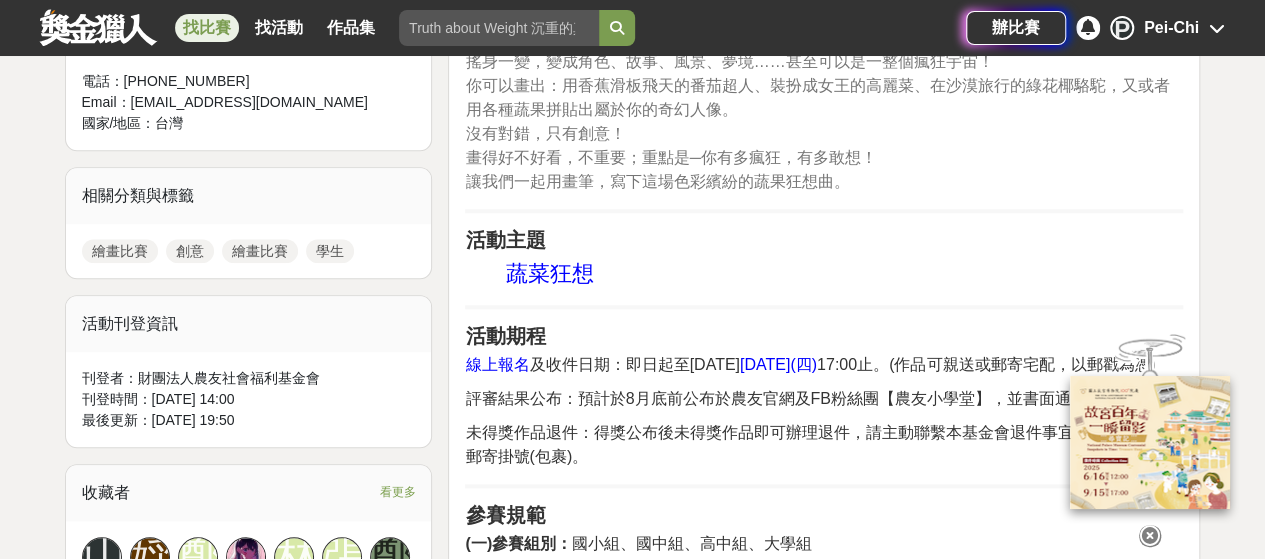click at bounding box center (1150, 536) 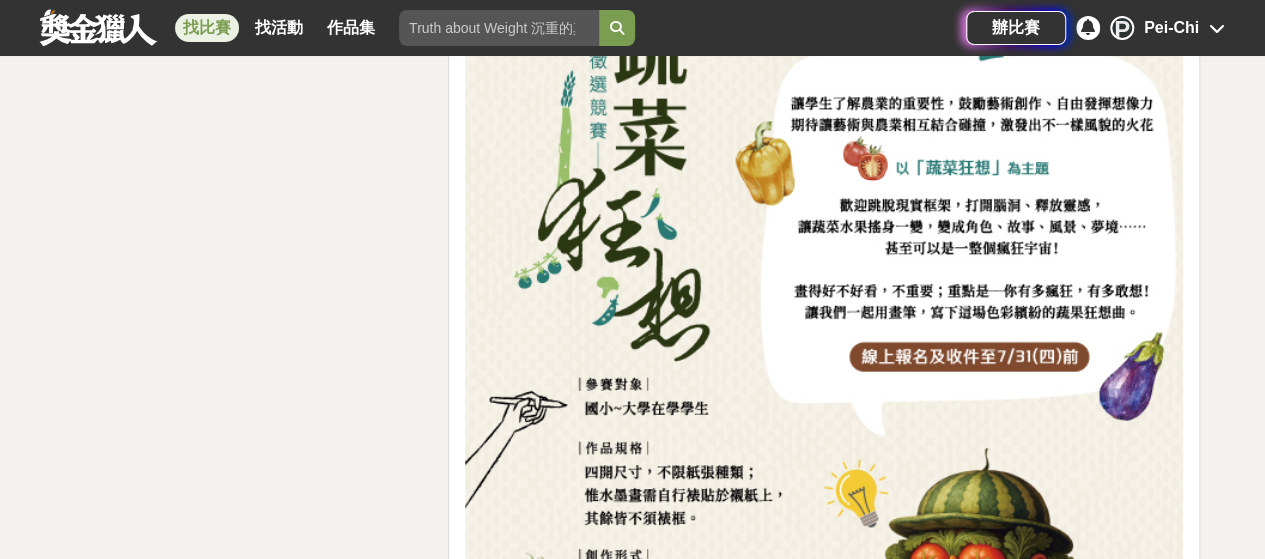 scroll, scrollTop: 3800, scrollLeft: 0, axis: vertical 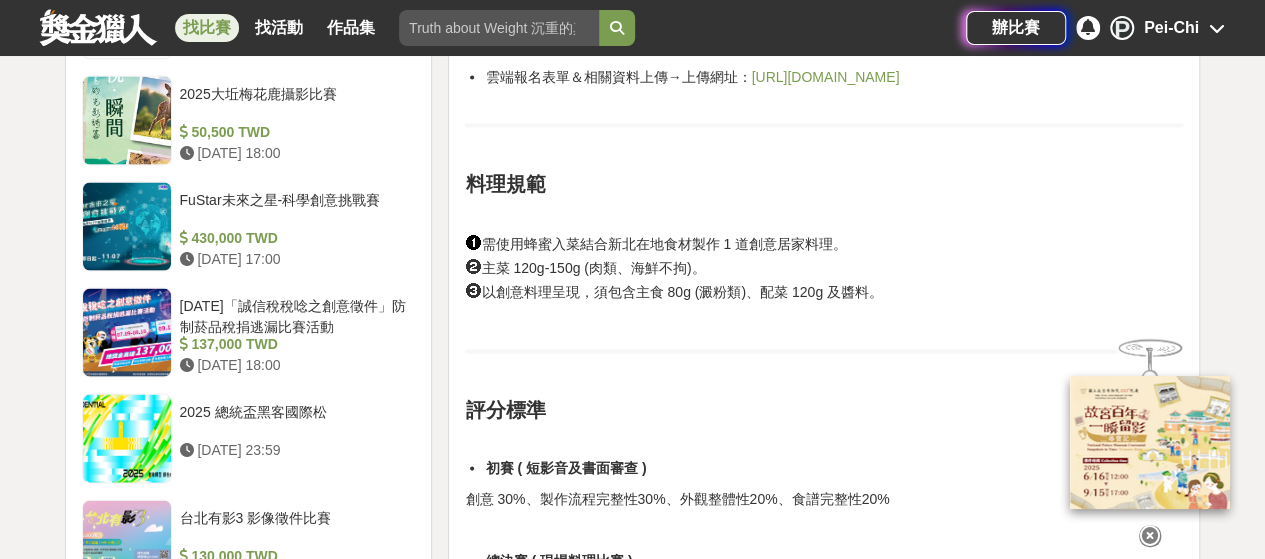 click on "找比賽" at bounding box center [207, 28] 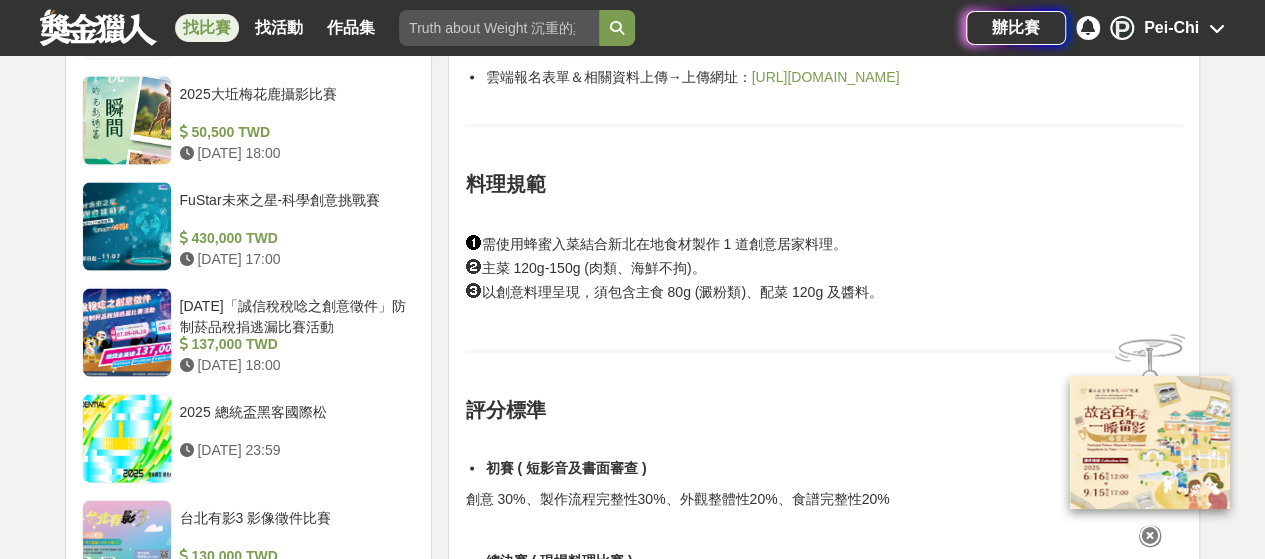 scroll, scrollTop: 0, scrollLeft: 0, axis: both 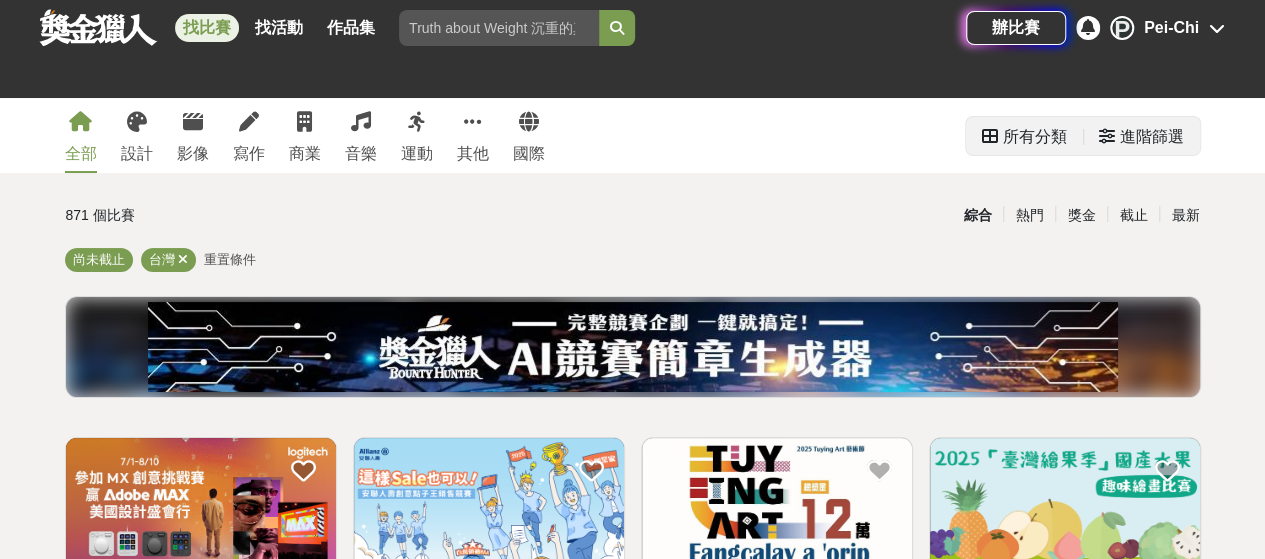 click on "進階篩選" at bounding box center [1152, 137] 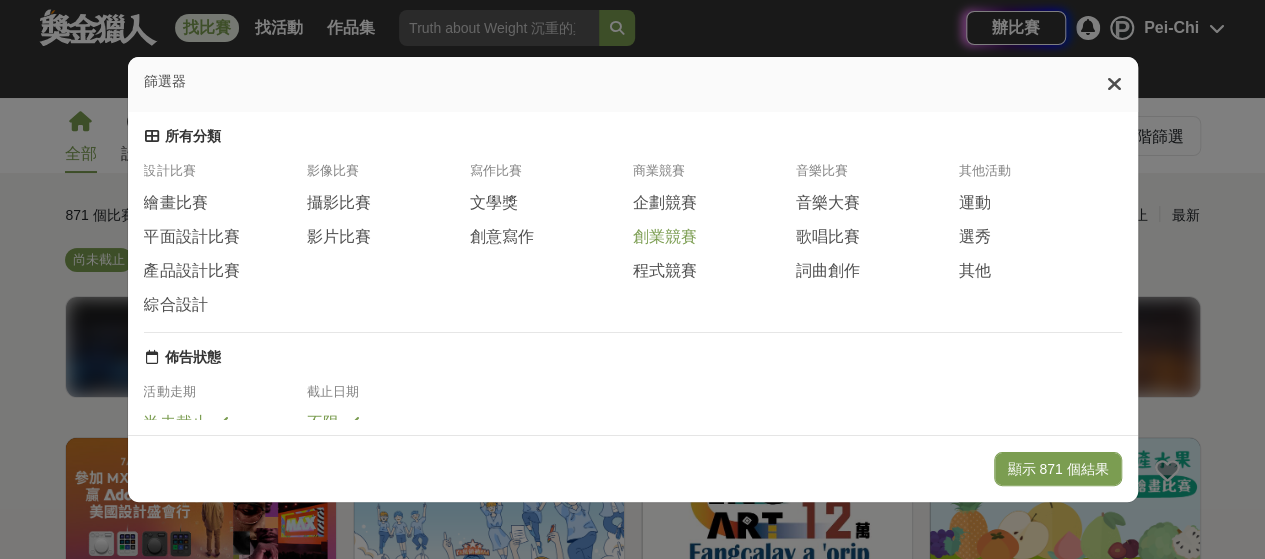 click on "創業競賽" at bounding box center [664, 237] 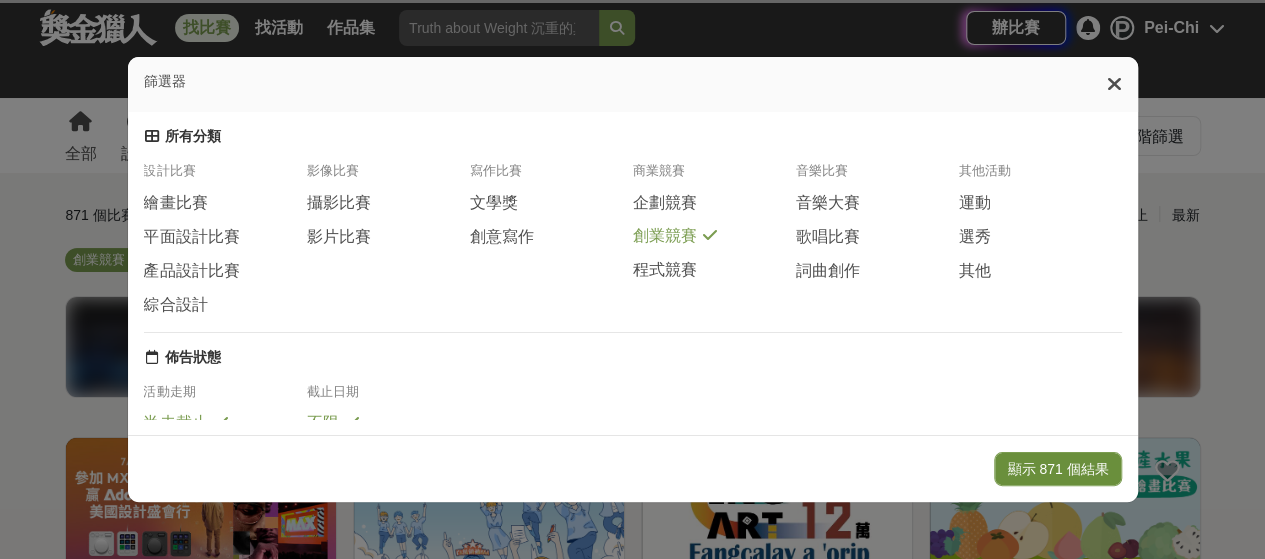 click on "顯示 871 個結果" at bounding box center [1057, 469] 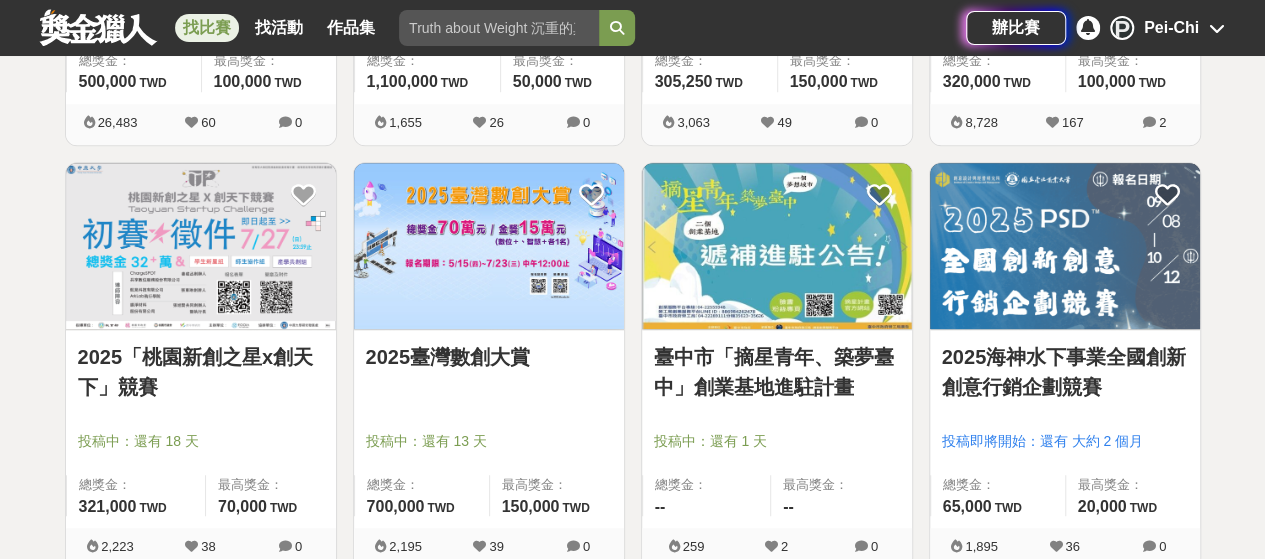 scroll, scrollTop: 800, scrollLeft: 0, axis: vertical 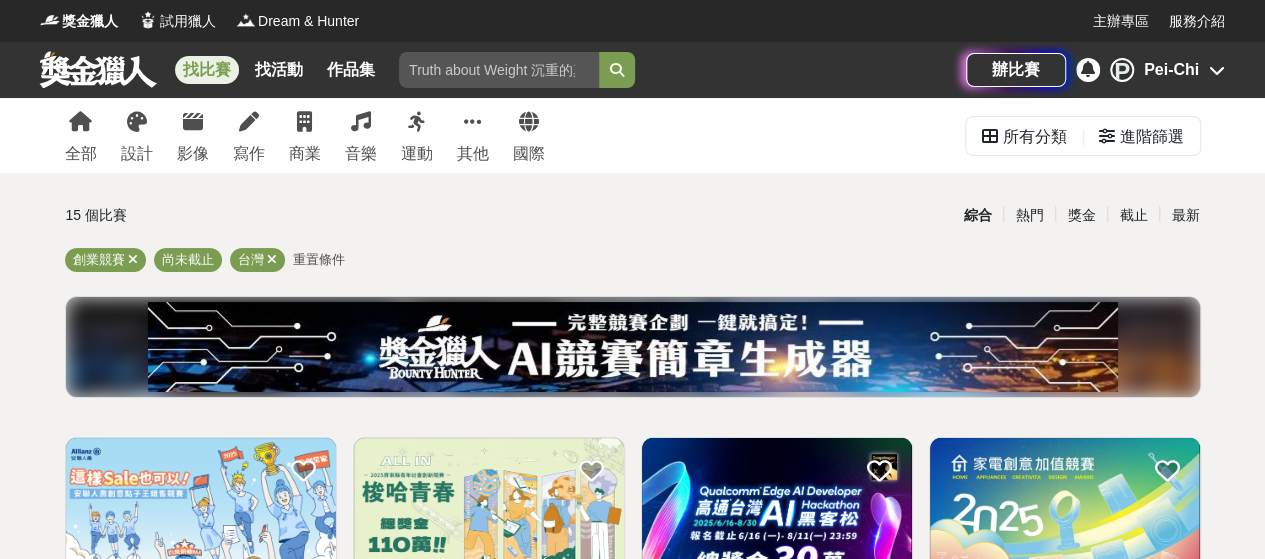 click on "全部 設計 影像 寫作 商業 音樂 運動 其他 國際" at bounding box center (305, 135) 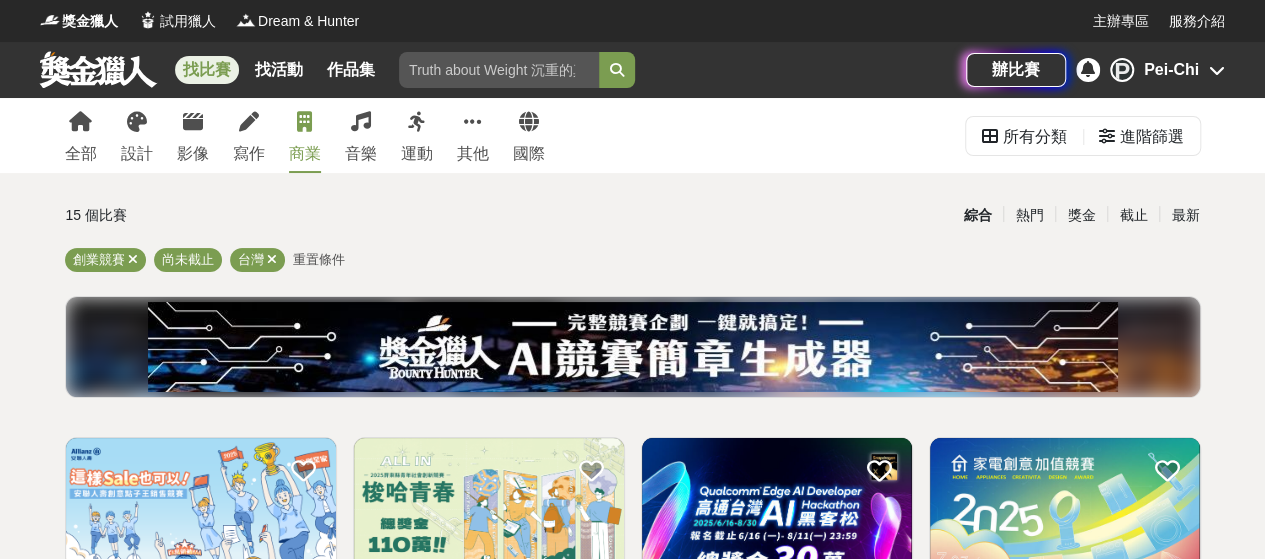 click on "商業" at bounding box center [305, 135] 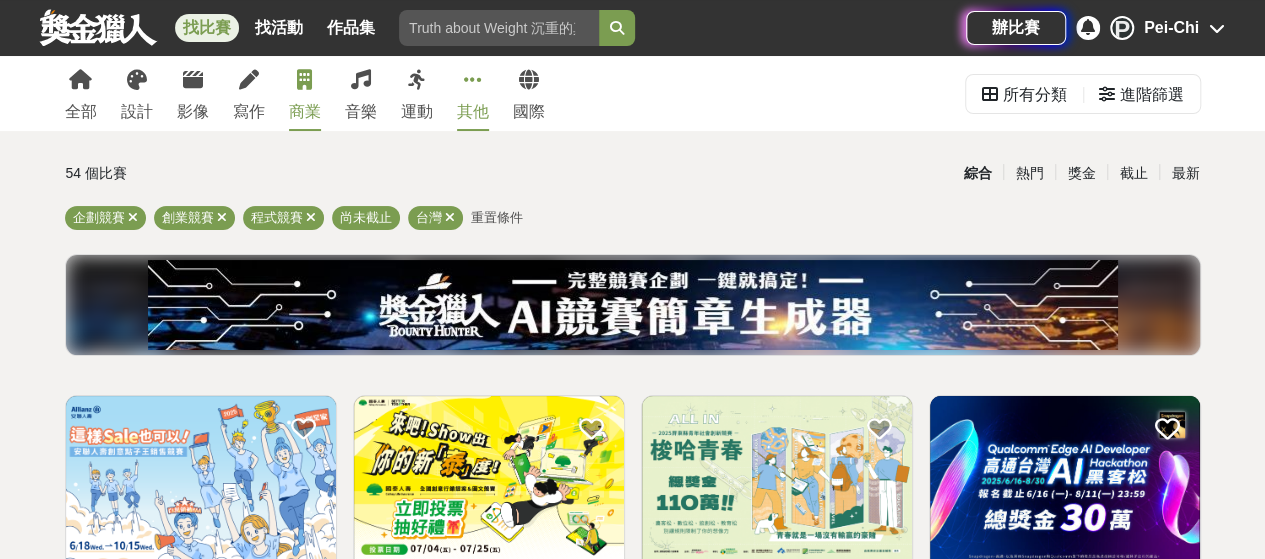 scroll, scrollTop: 0, scrollLeft: 0, axis: both 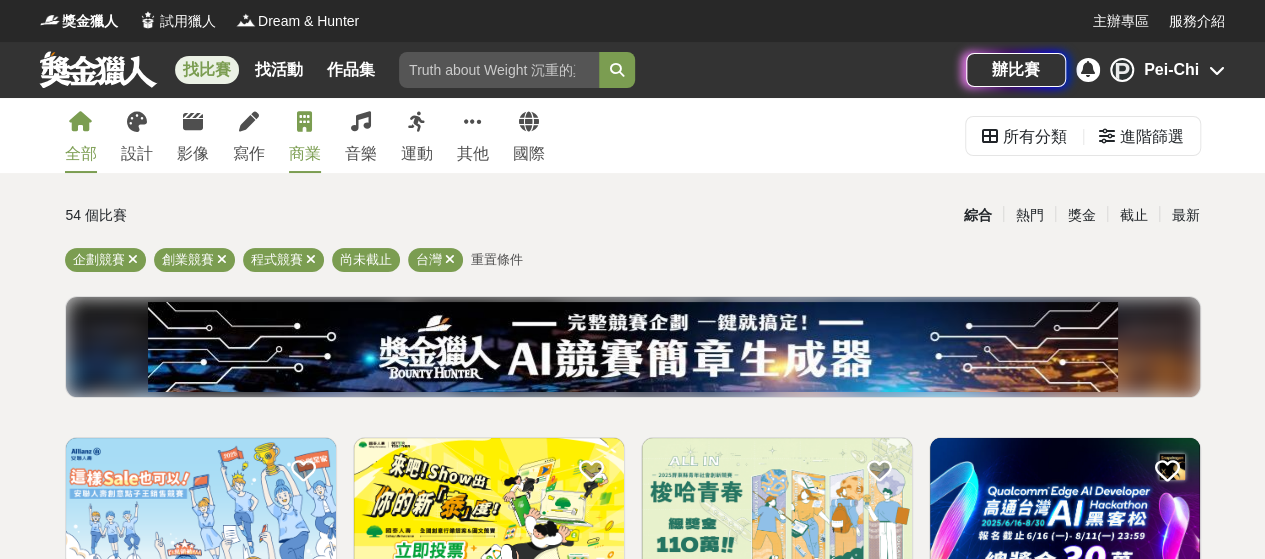 click on "全部" at bounding box center (81, 135) 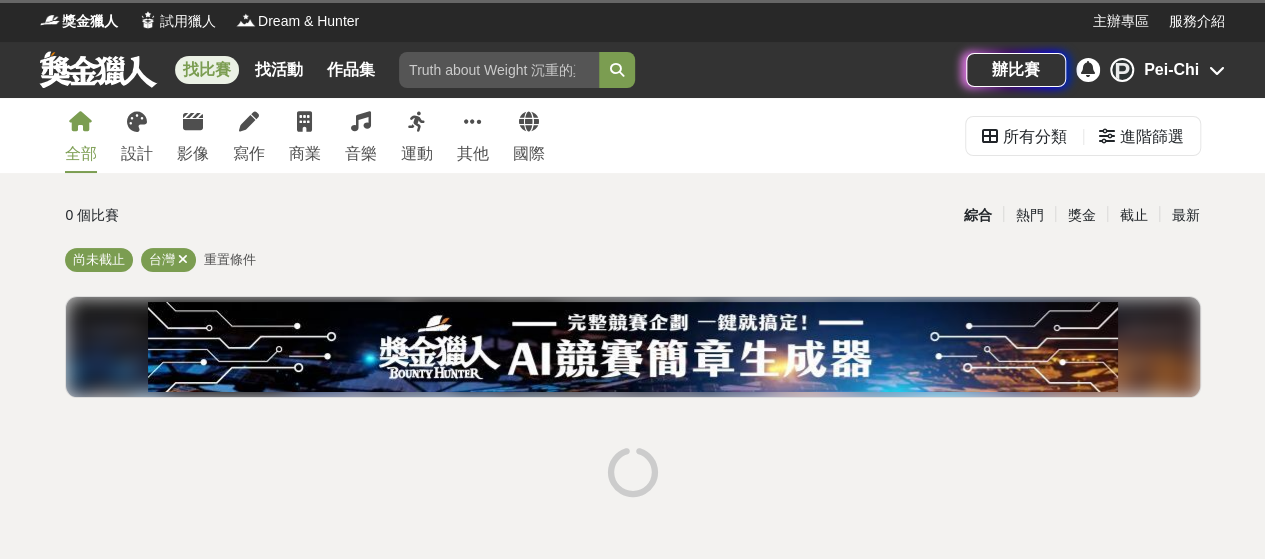 click on "全部 設計 影像 寫作 商業 音樂 運動 其他 國際" at bounding box center (305, 135) 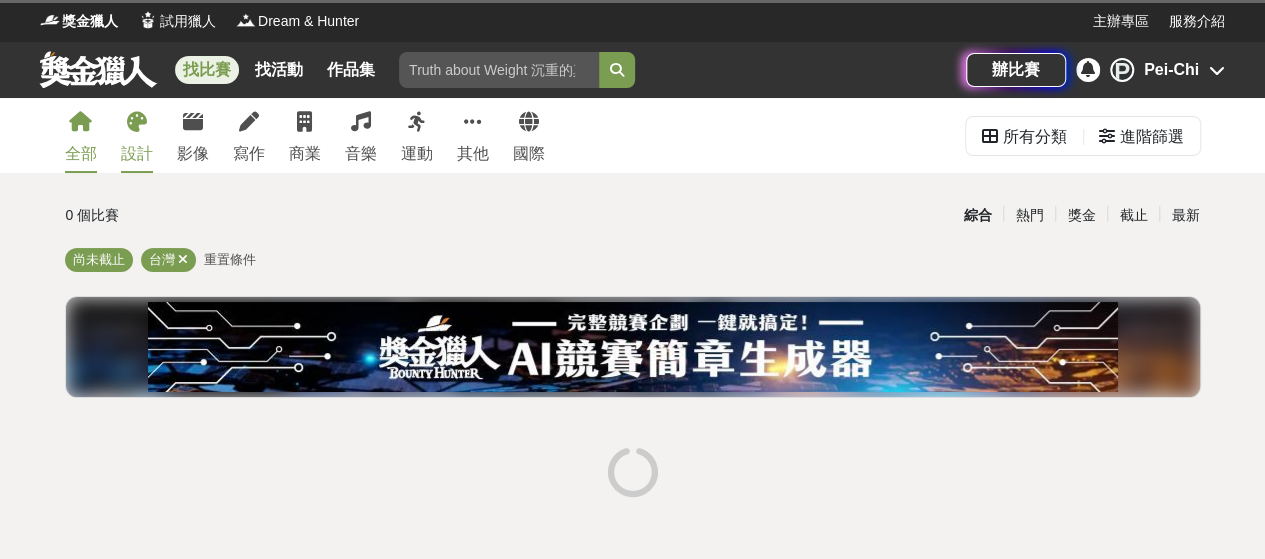 click on "設計" at bounding box center [137, 135] 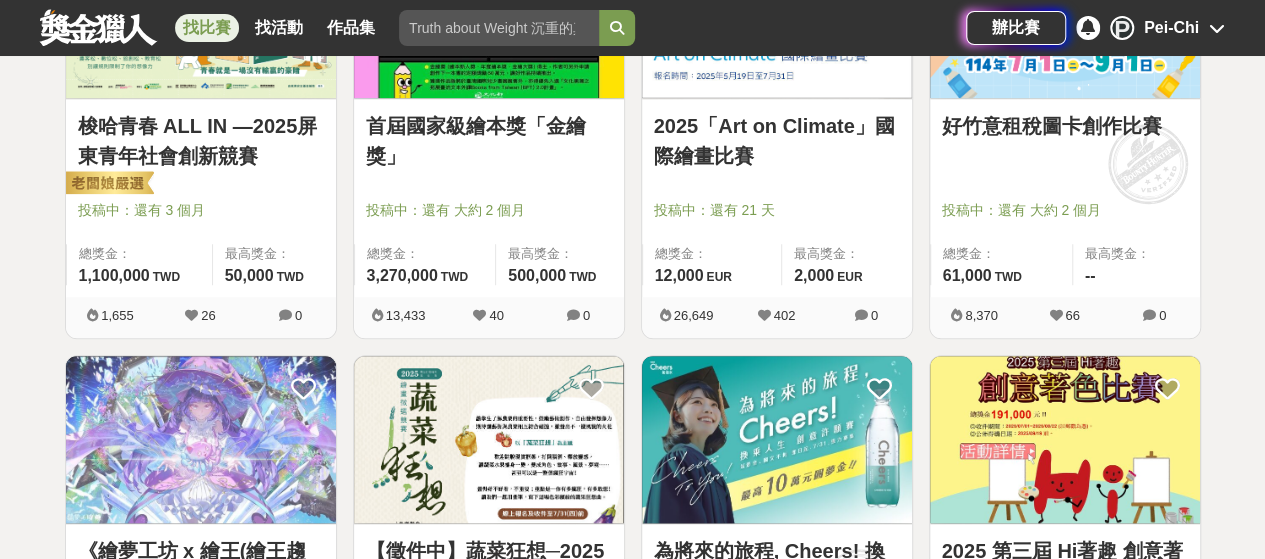 scroll, scrollTop: 900, scrollLeft: 0, axis: vertical 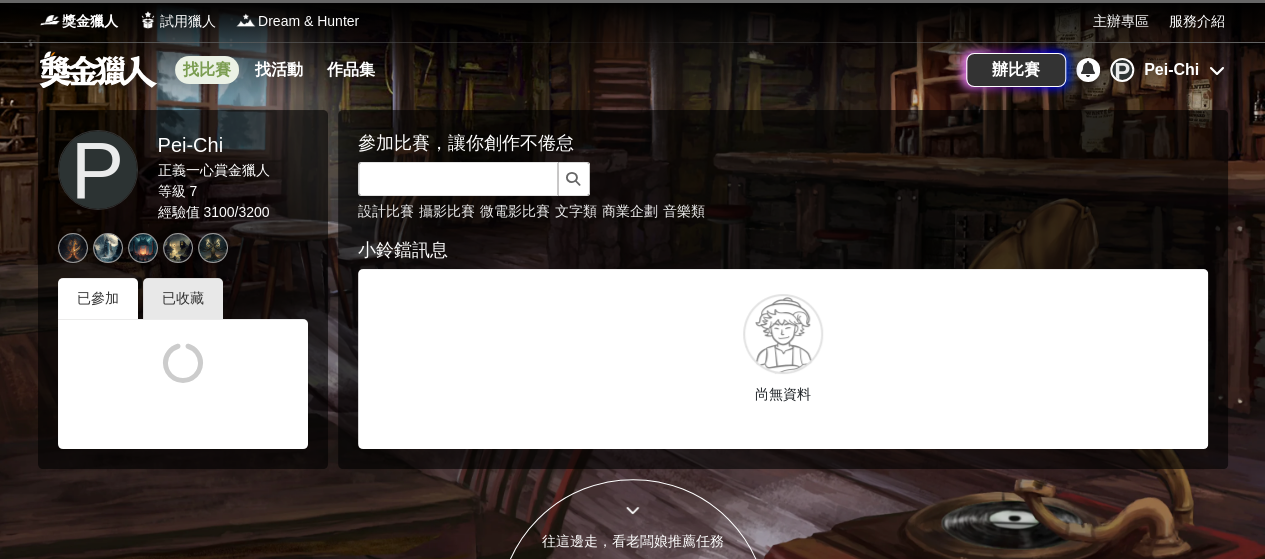 click on "找比賽" at bounding box center [207, 70] 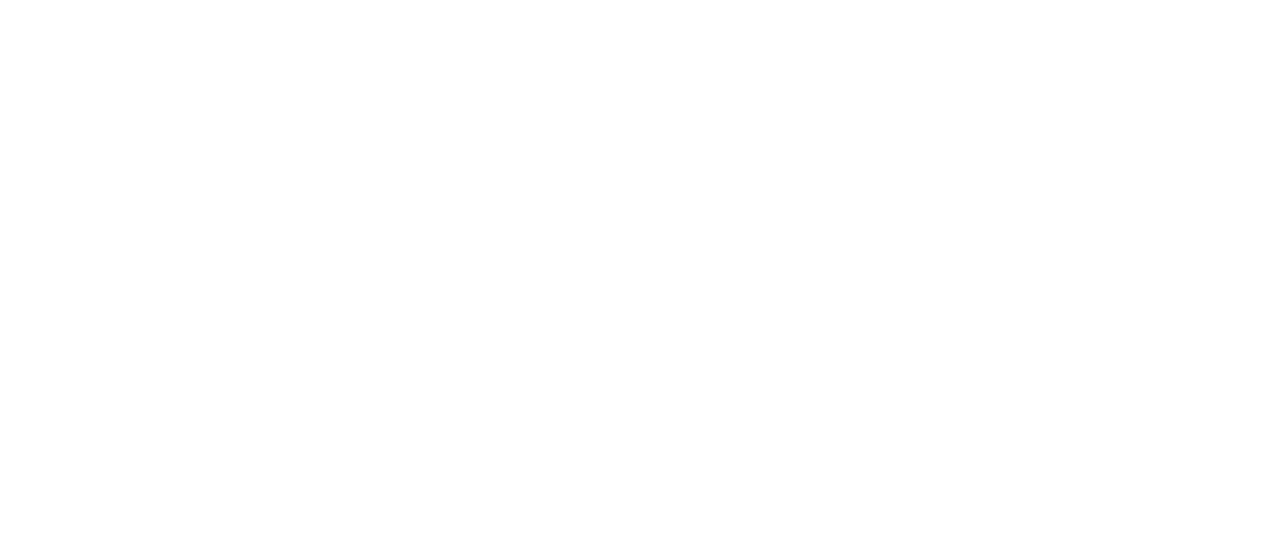 scroll, scrollTop: 0, scrollLeft: 0, axis: both 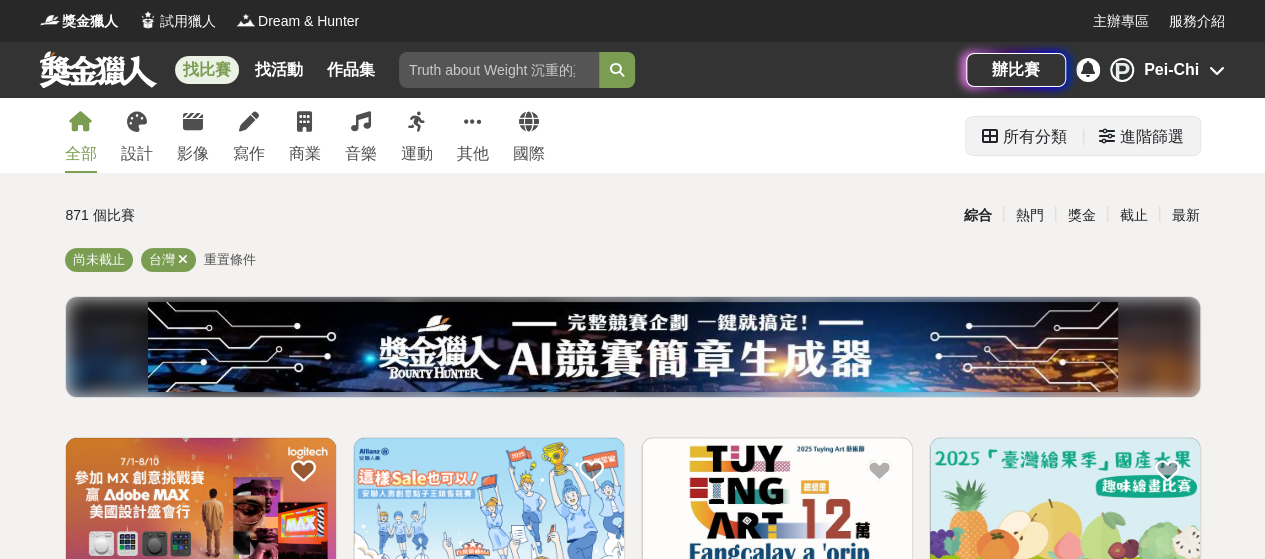click on "所有分類" at bounding box center [1035, 137] 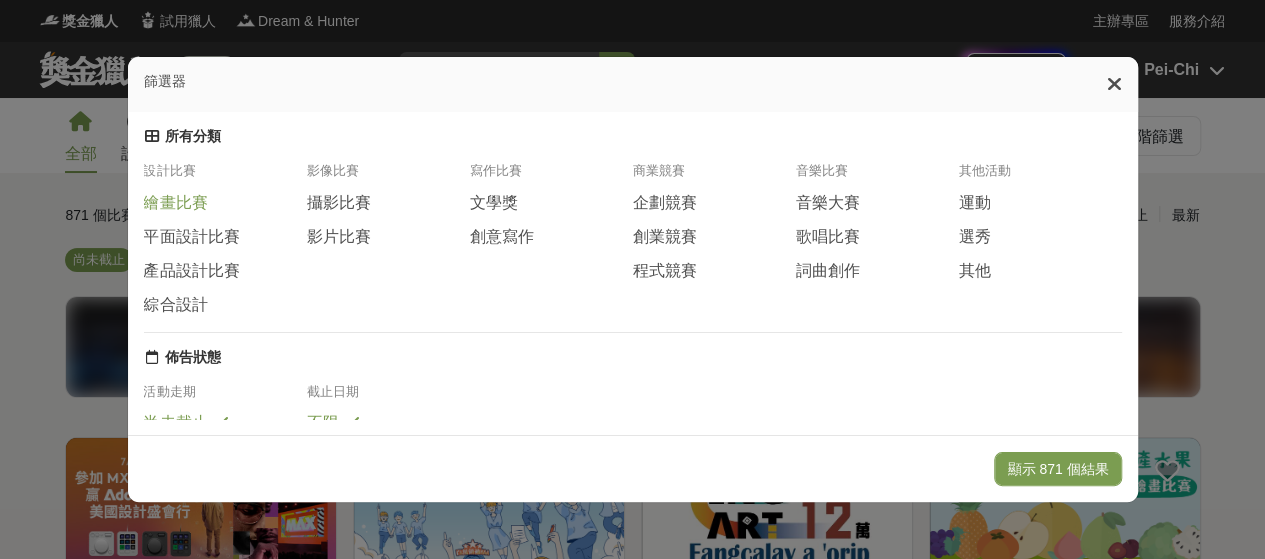 click on "繪畫比賽" at bounding box center (176, 203) 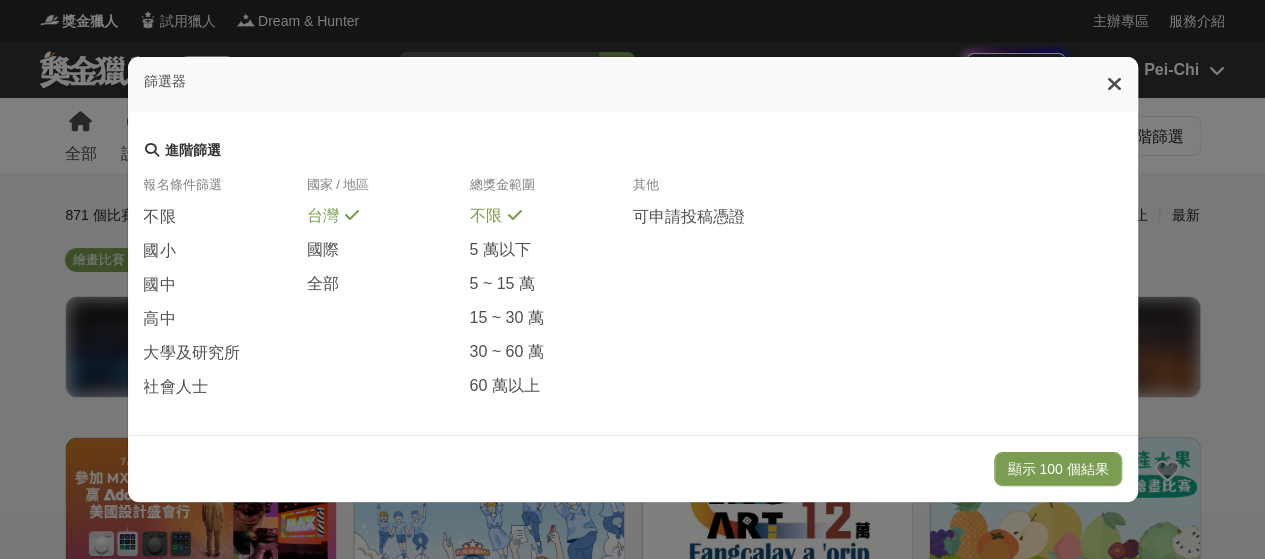 scroll, scrollTop: 507, scrollLeft: 0, axis: vertical 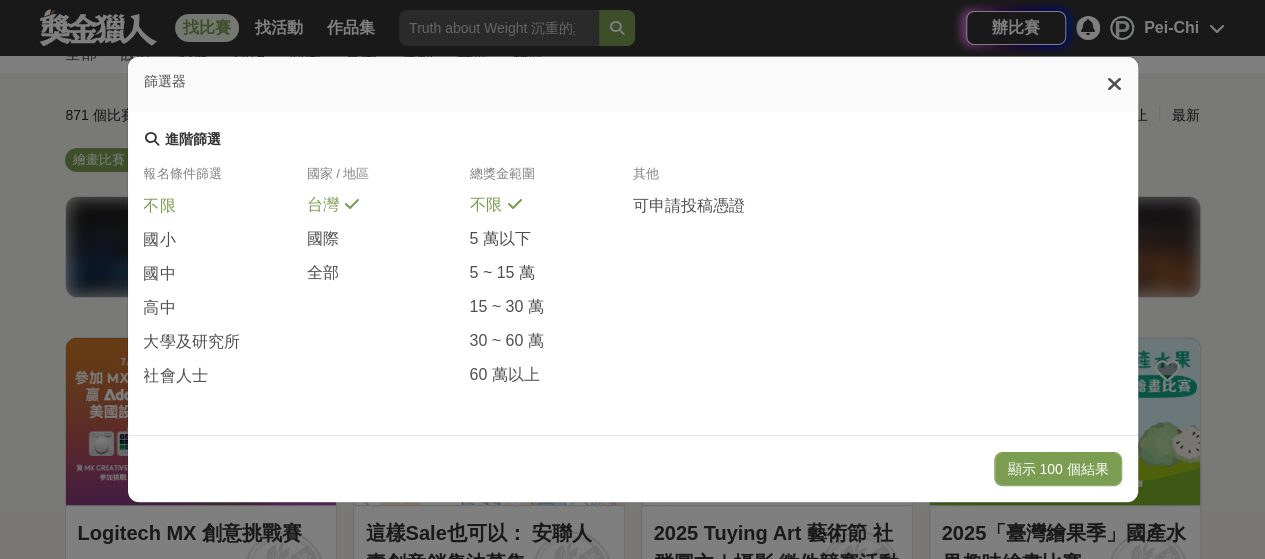 click at bounding box center [189, 203] 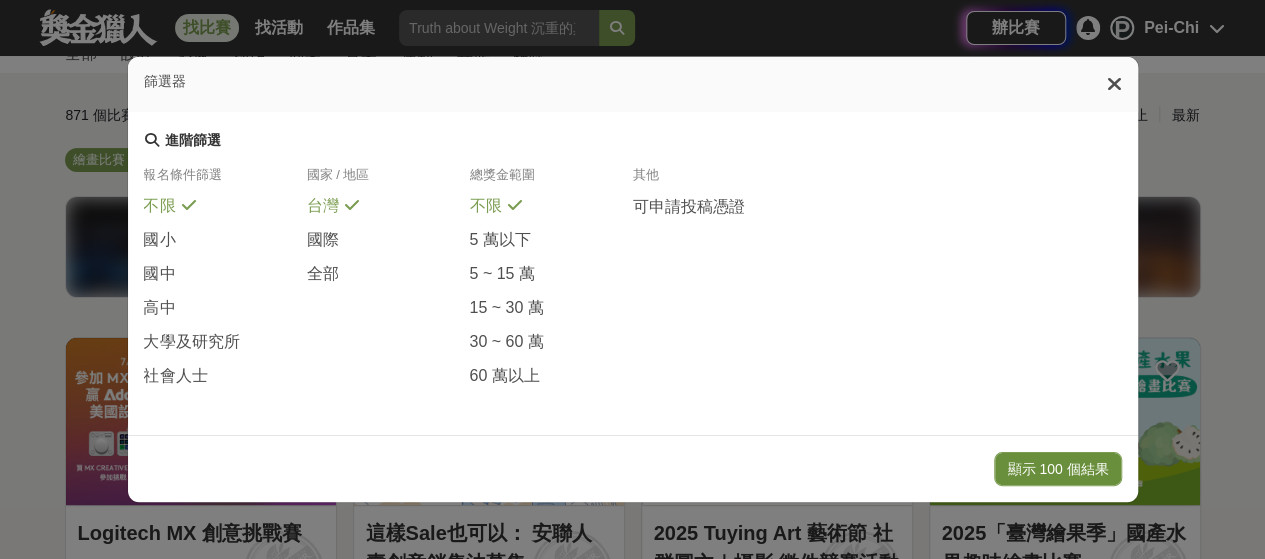 click on "顯示 100 個結果" at bounding box center (1057, 469) 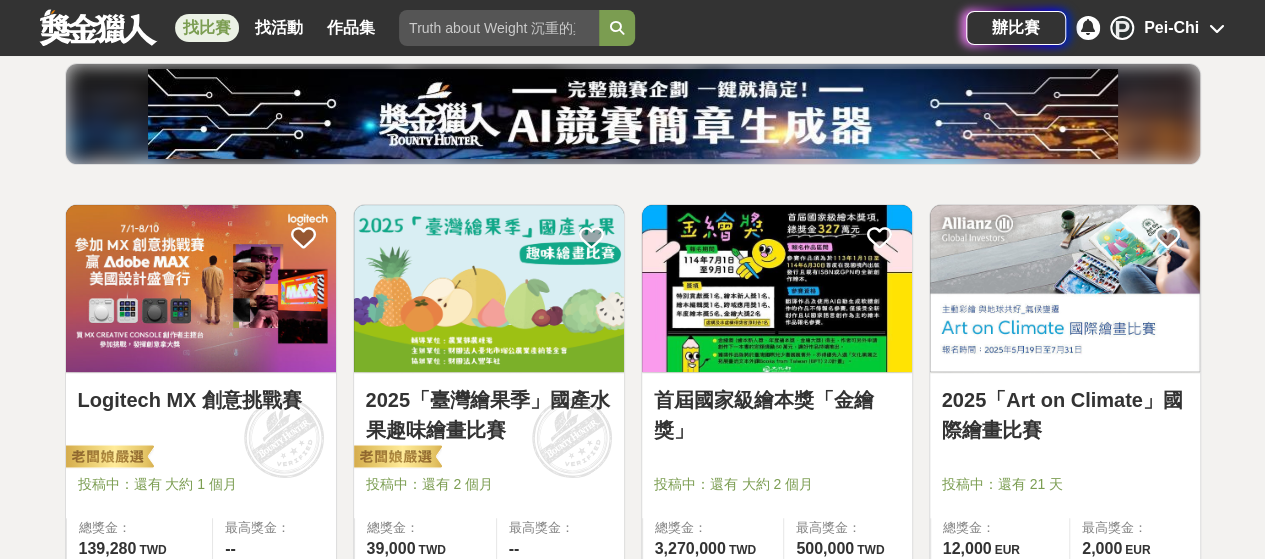 scroll, scrollTop: 400, scrollLeft: 0, axis: vertical 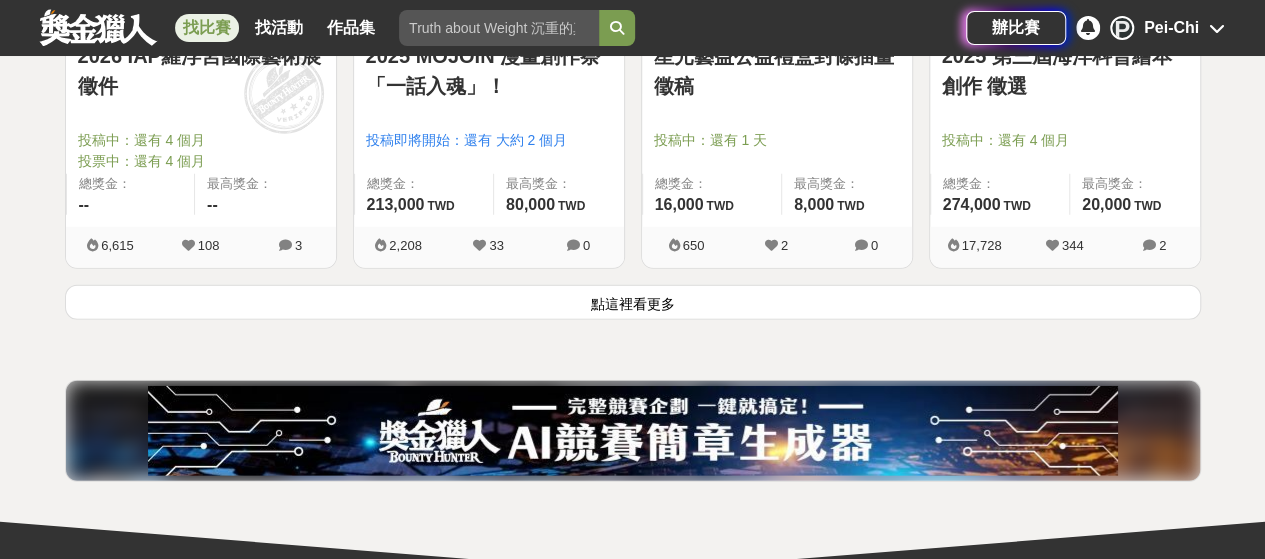 click on "點這裡看更多" at bounding box center (633, 302) 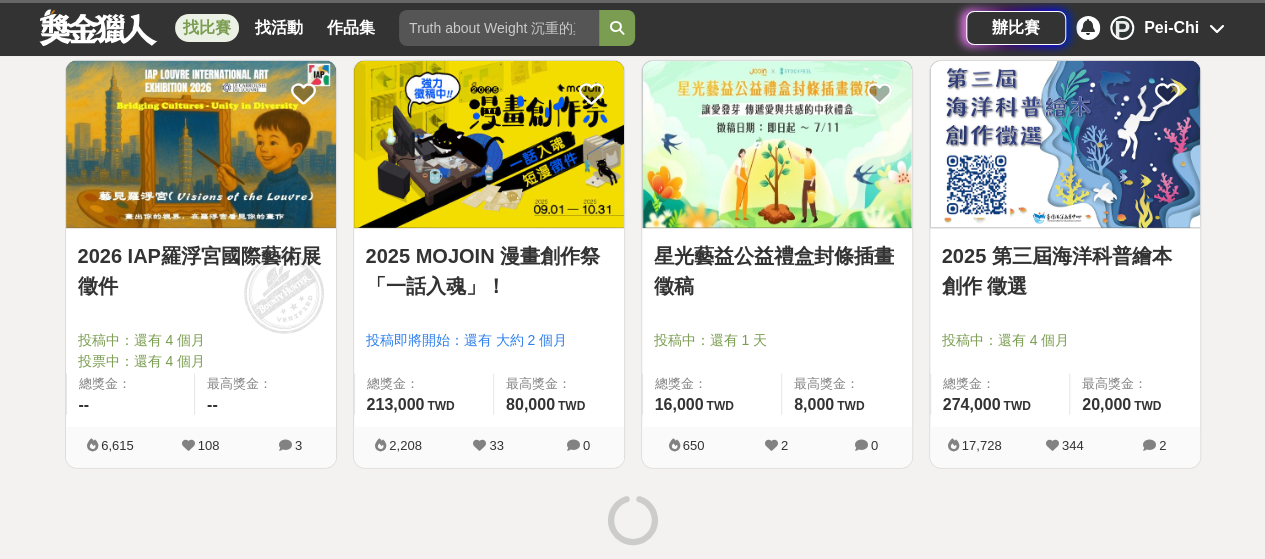 scroll, scrollTop: 2900, scrollLeft: 0, axis: vertical 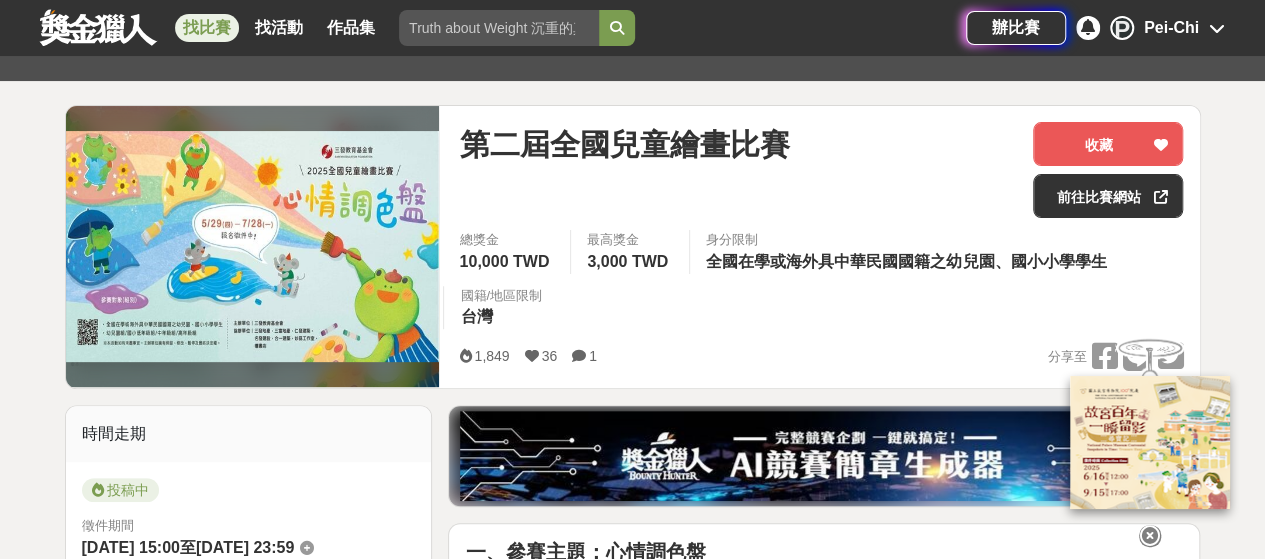 click on "總獎金 10,000   TWD 最高獎金 3,000   TWD 身分限制 全國在學或海外具中華民國國籍之幼兒園、國小小學學生 國籍/地區限制 台灣" at bounding box center (821, 285) 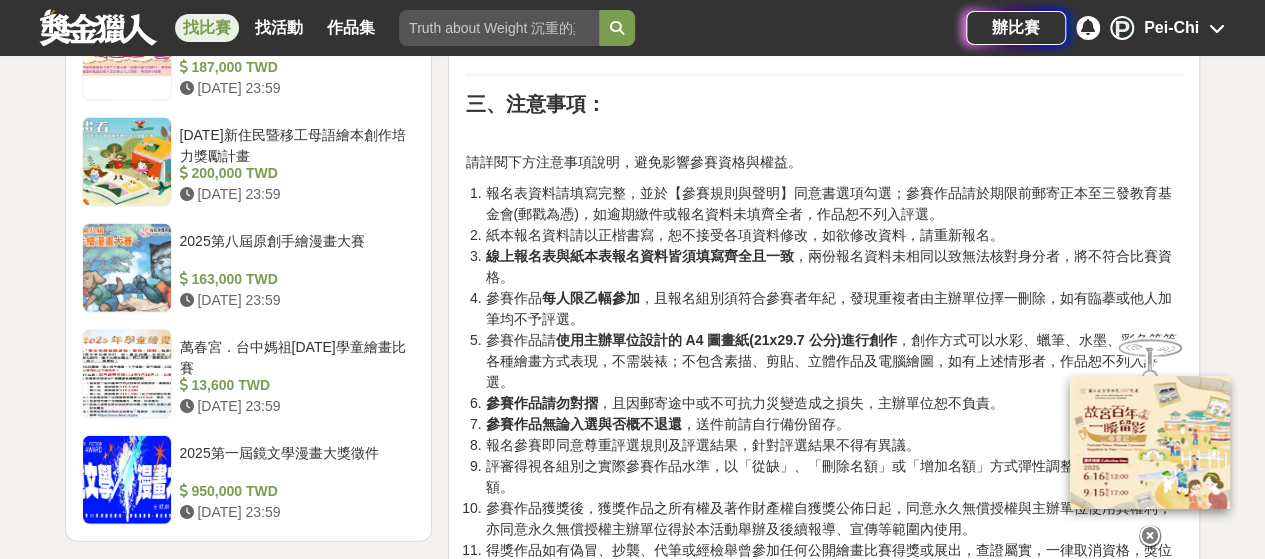scroll, scrollTop: 2400, scrollLeft: 0, axis: vertical 